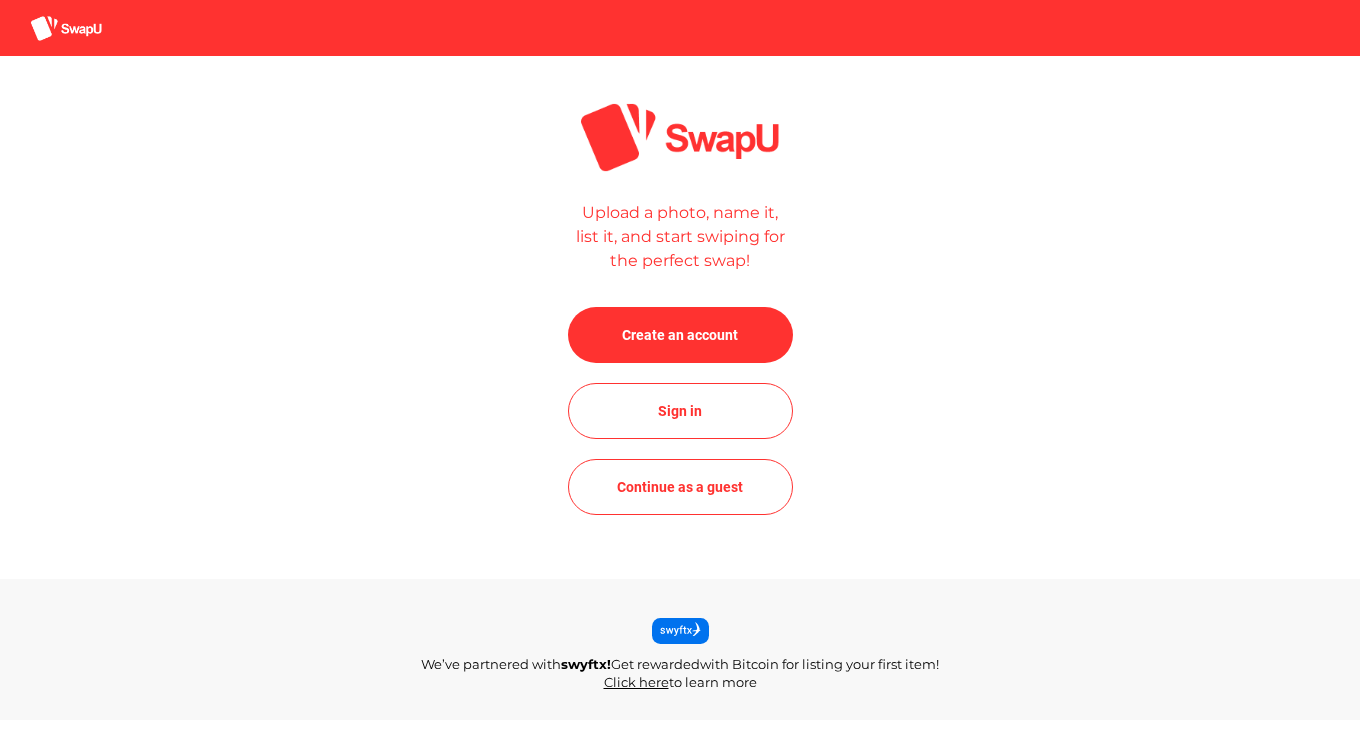 scroll, scrollTop: 0, scrollLeft: 0, axis: both 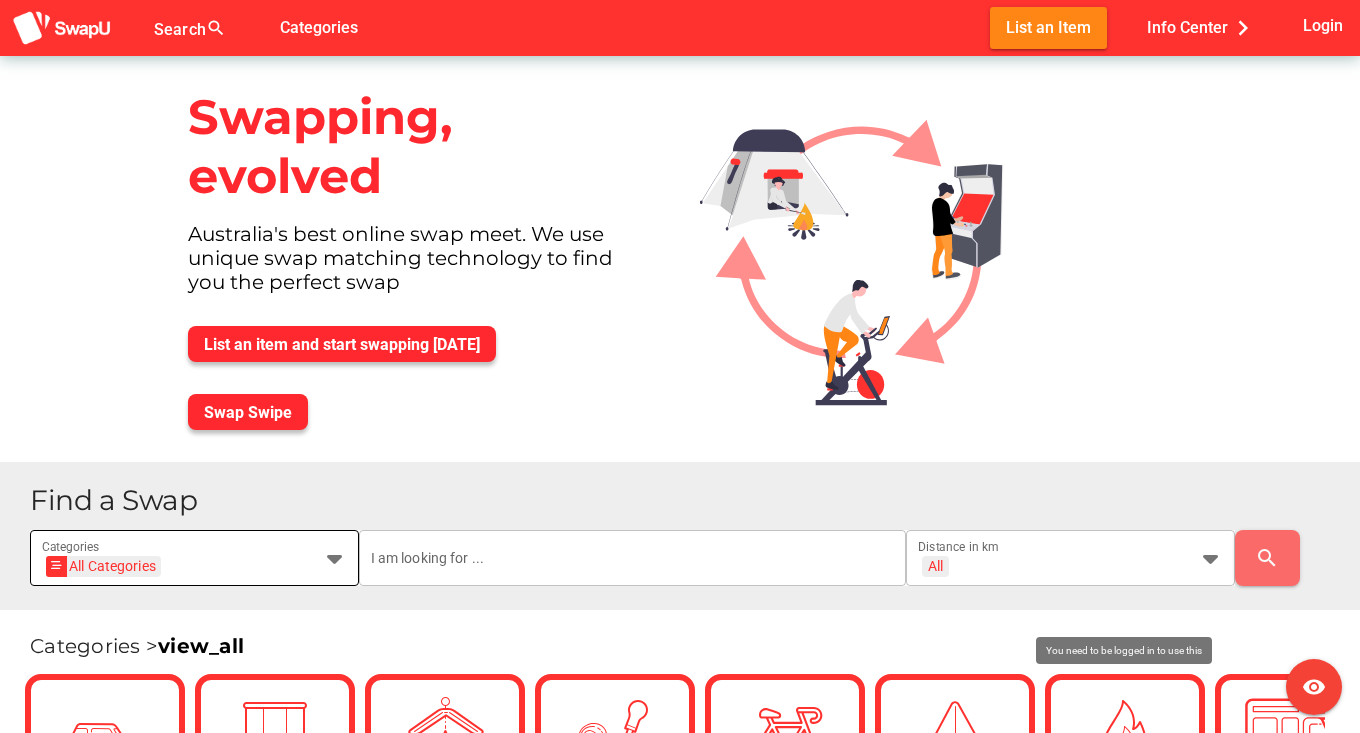 click at bounding box center [335, 558] 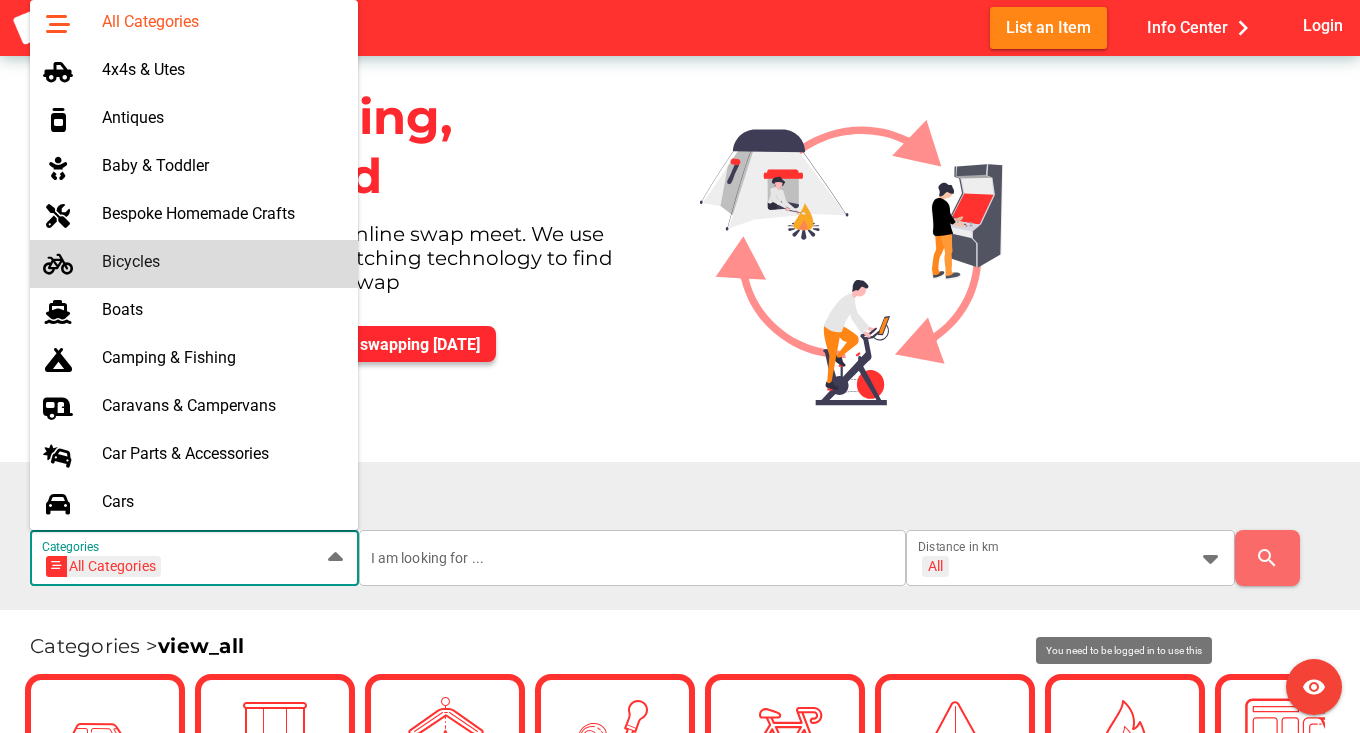 click on "Bicycles" at bounding box center (222, 261) 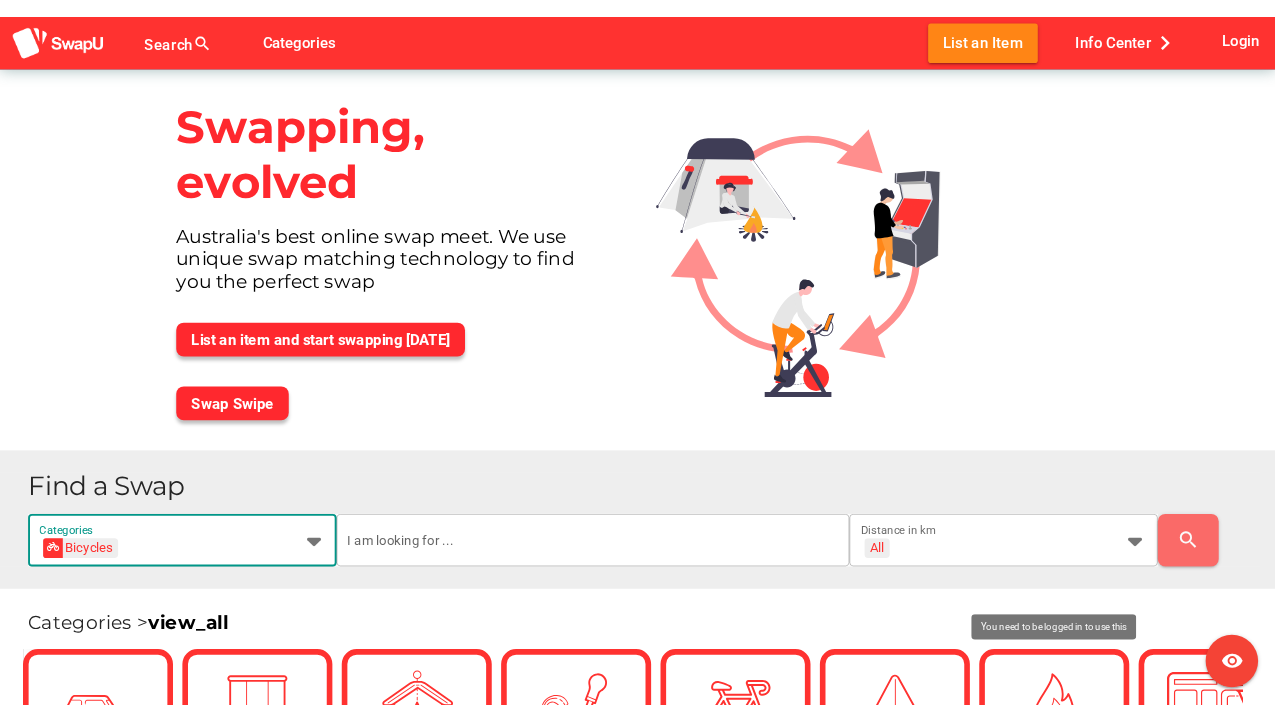 scroll, scrollTop: 0, scrollLeft: 0, axis: both 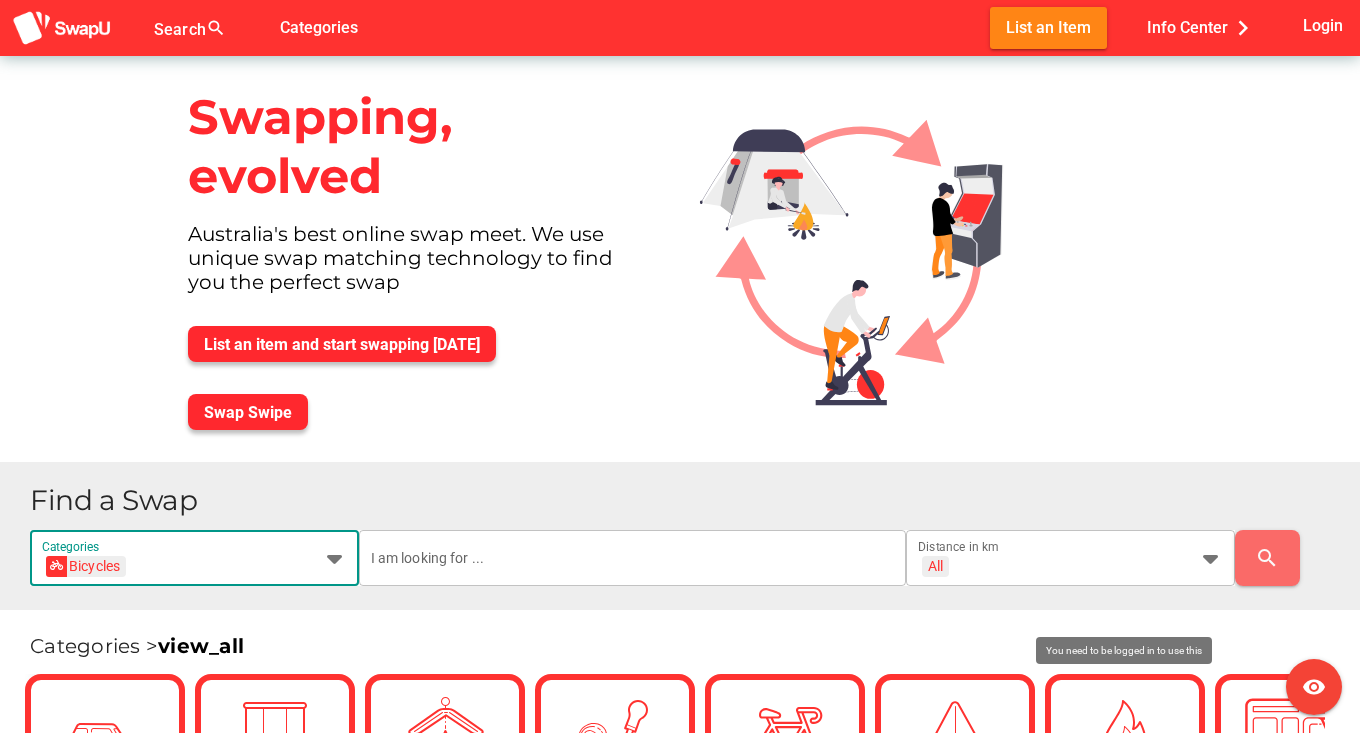 click on "Swapping, evolved" at bounding box center (420, 147) 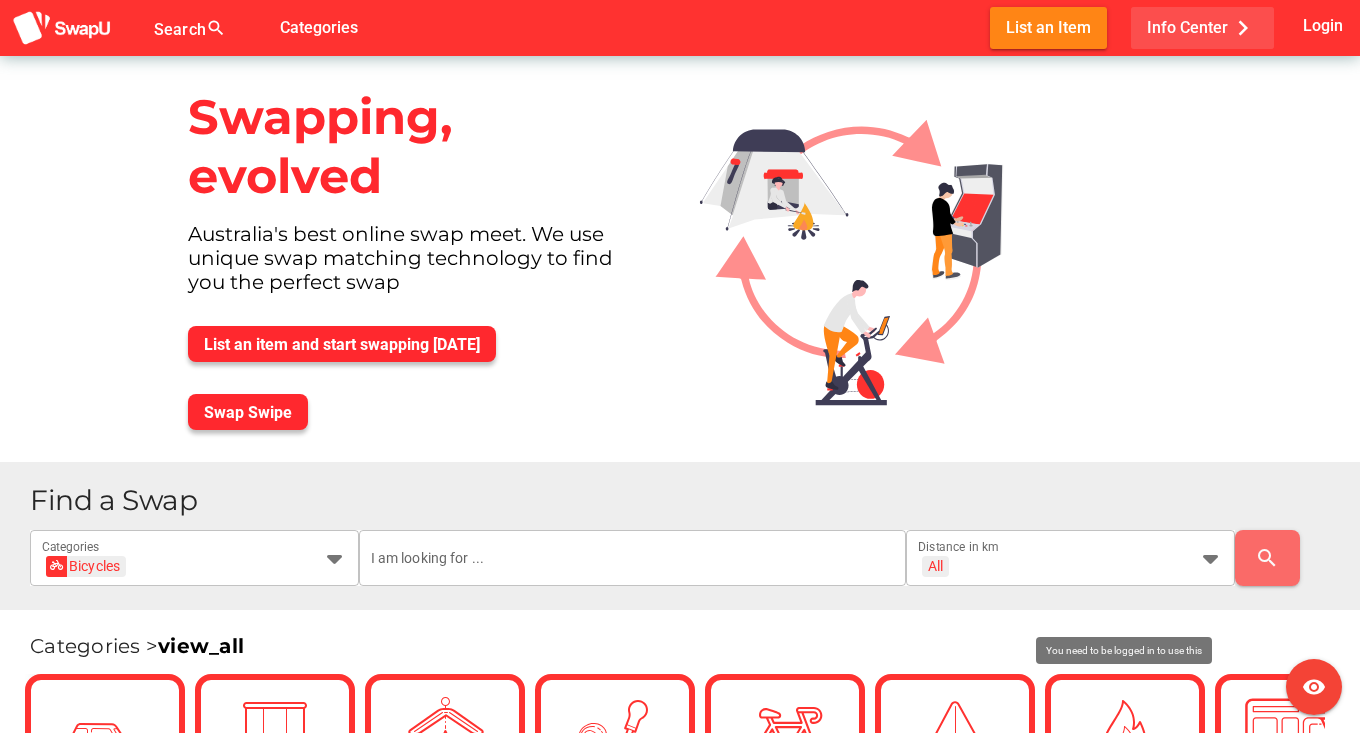 click on "Info Center  chevron_right" at bounding box center (1202, 27) 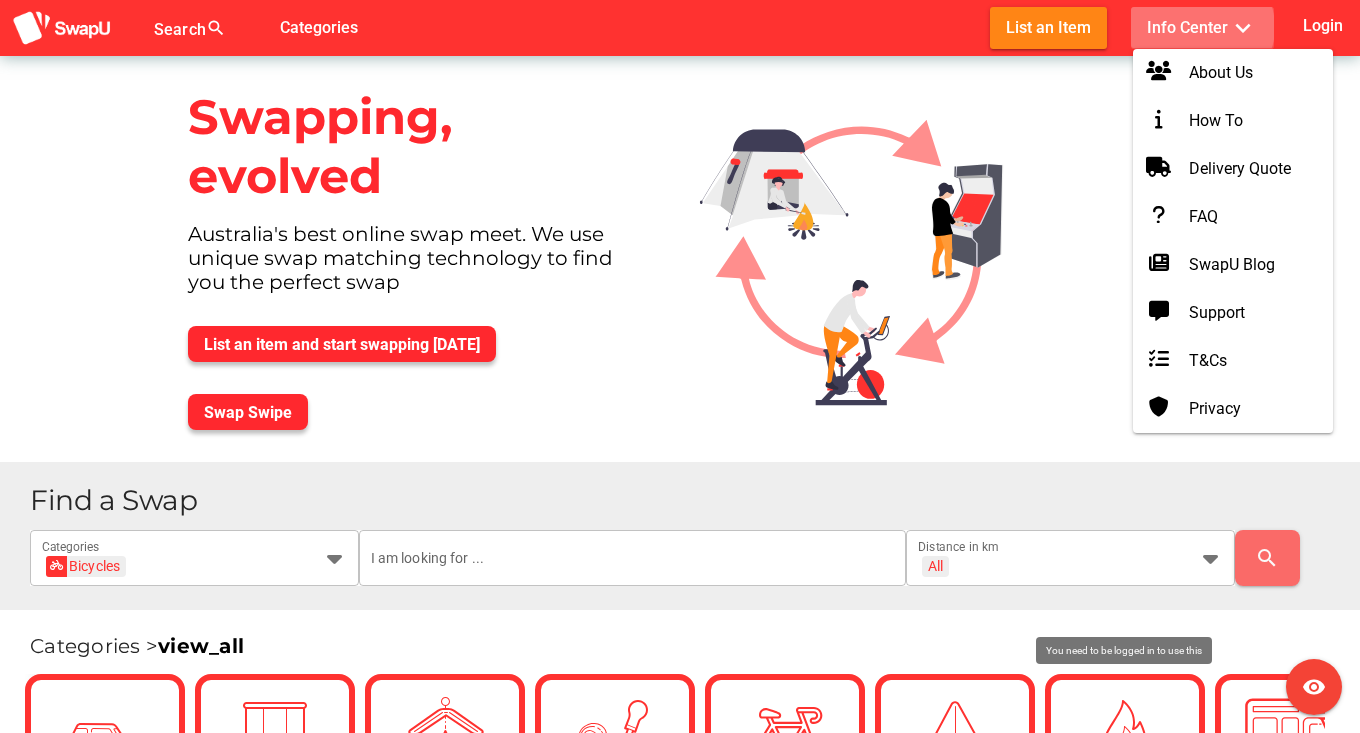 click on "Info Center  expand_more" at bounding box center (1202, 27) 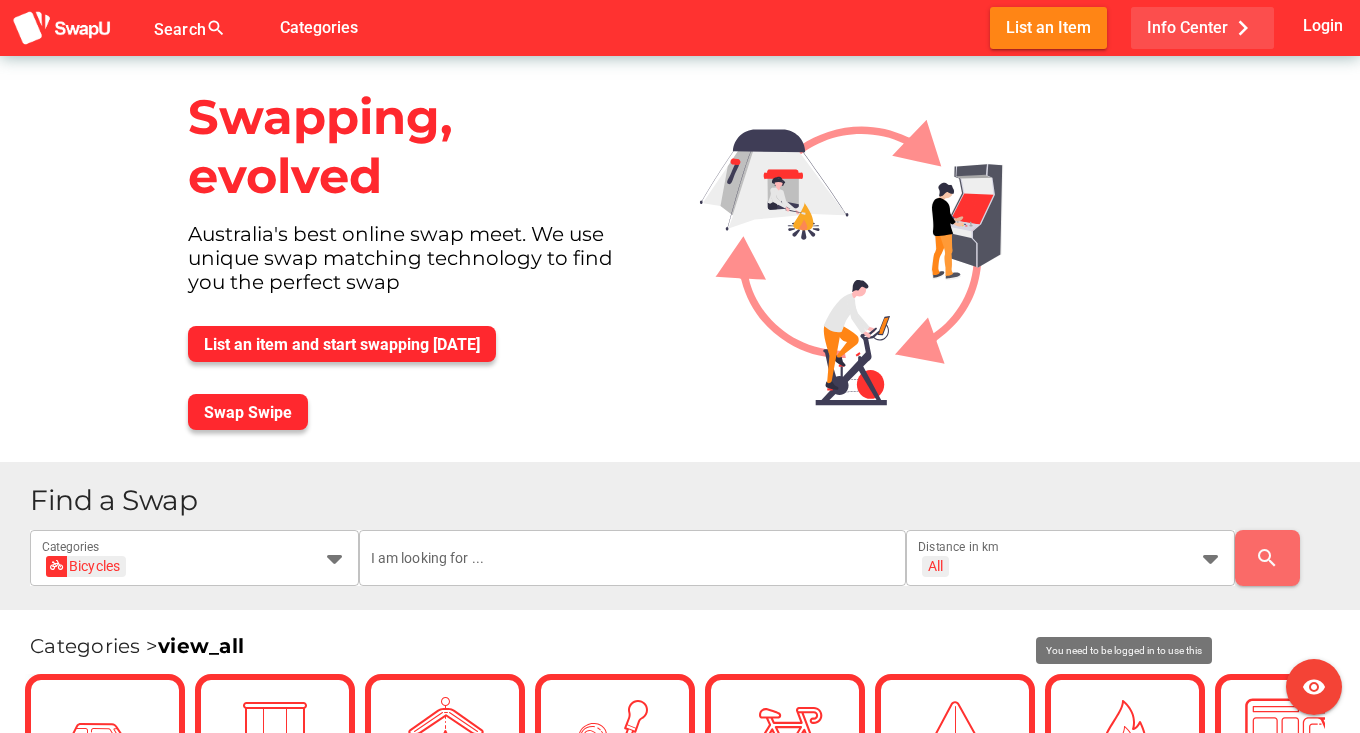click on "Info Center  chevron_right" at bounding box center (1202, 27) 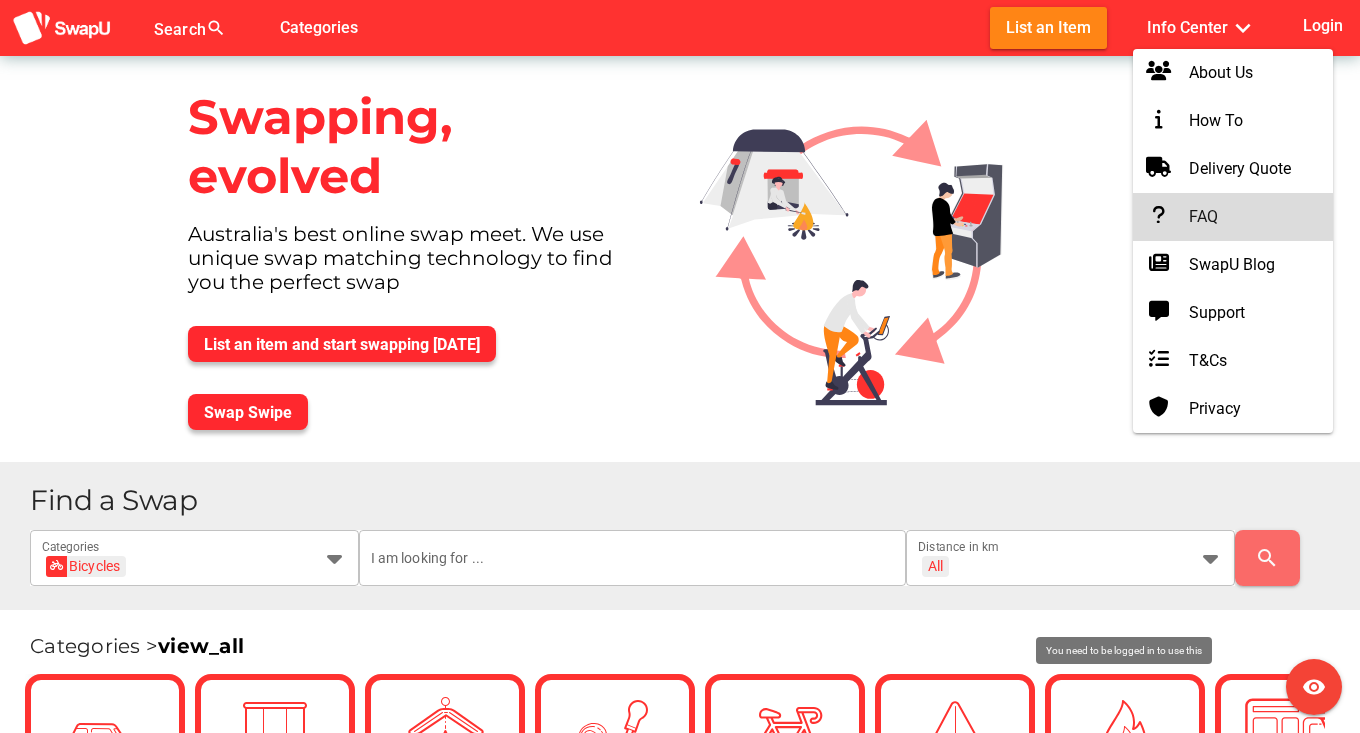 click on "FAQ" at bounding box center [1233, 217] 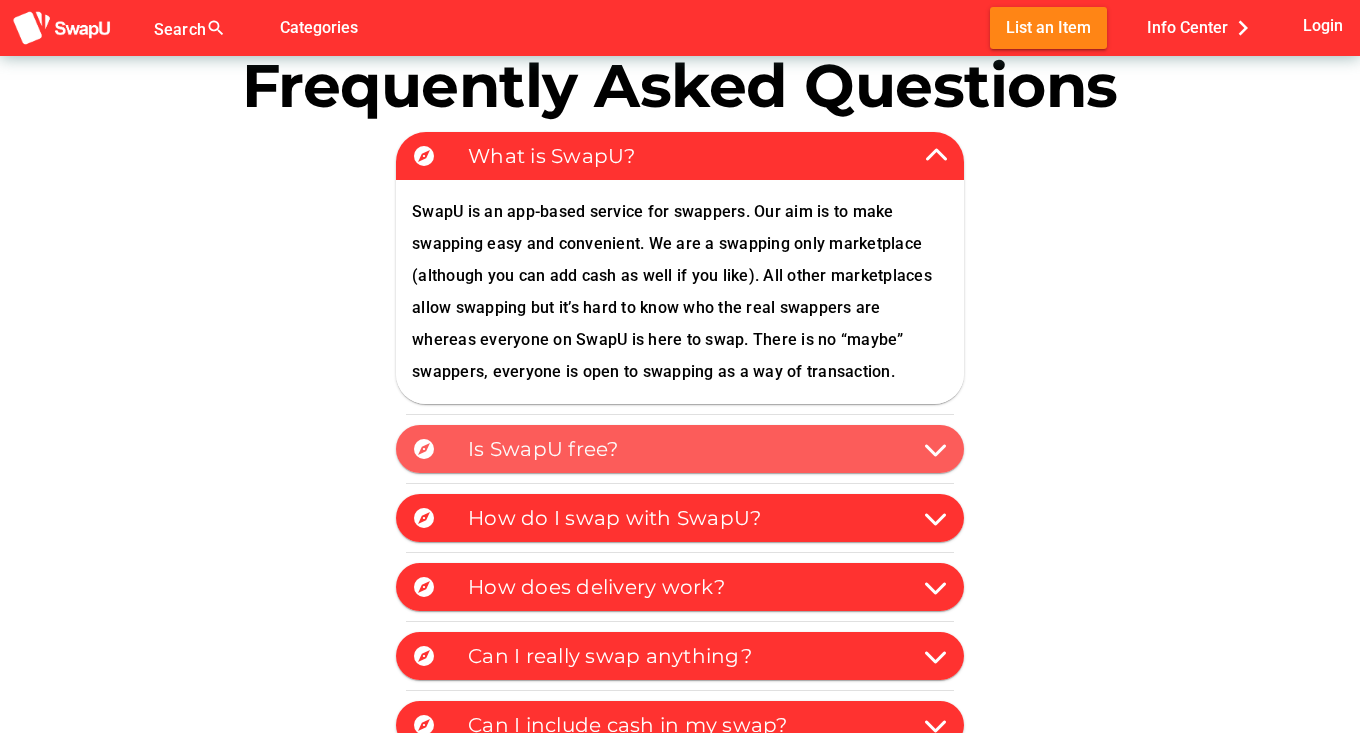 click at bounding box center [936, 449] 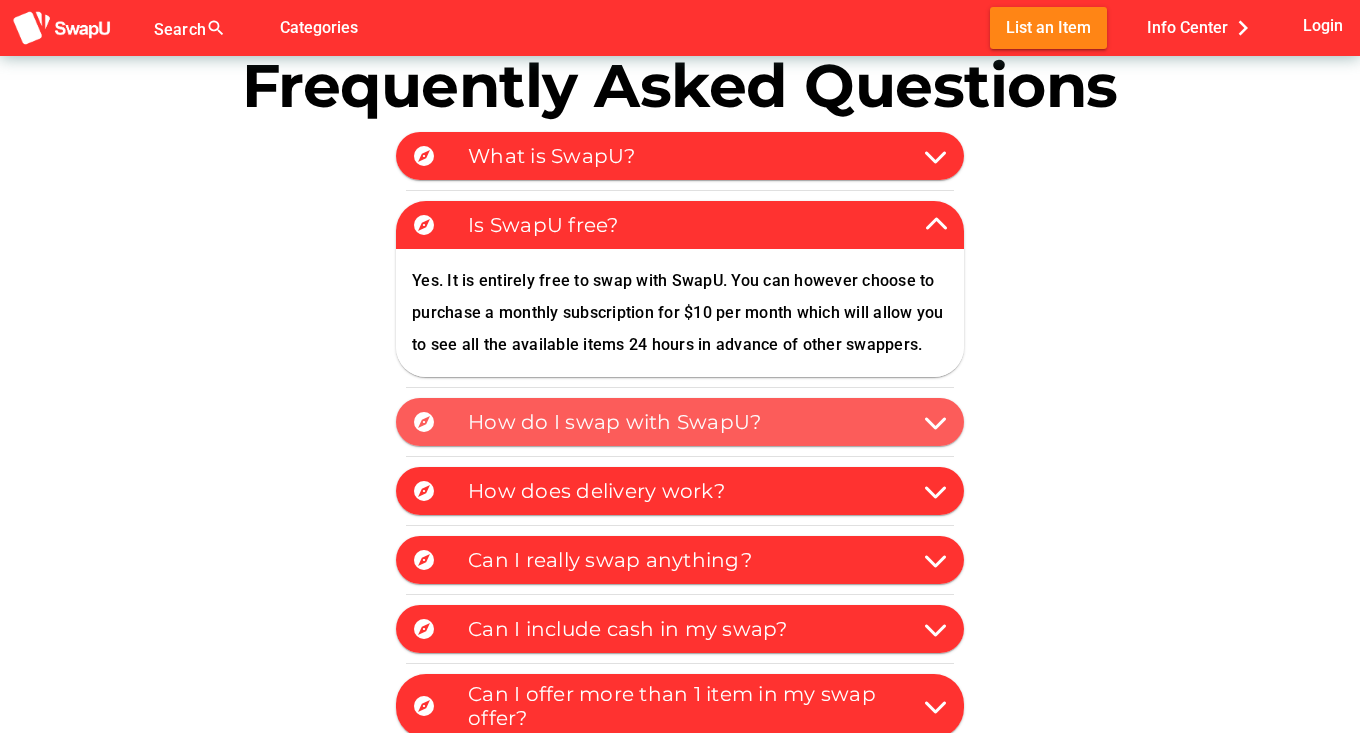 click at bounding box center [936, 422] 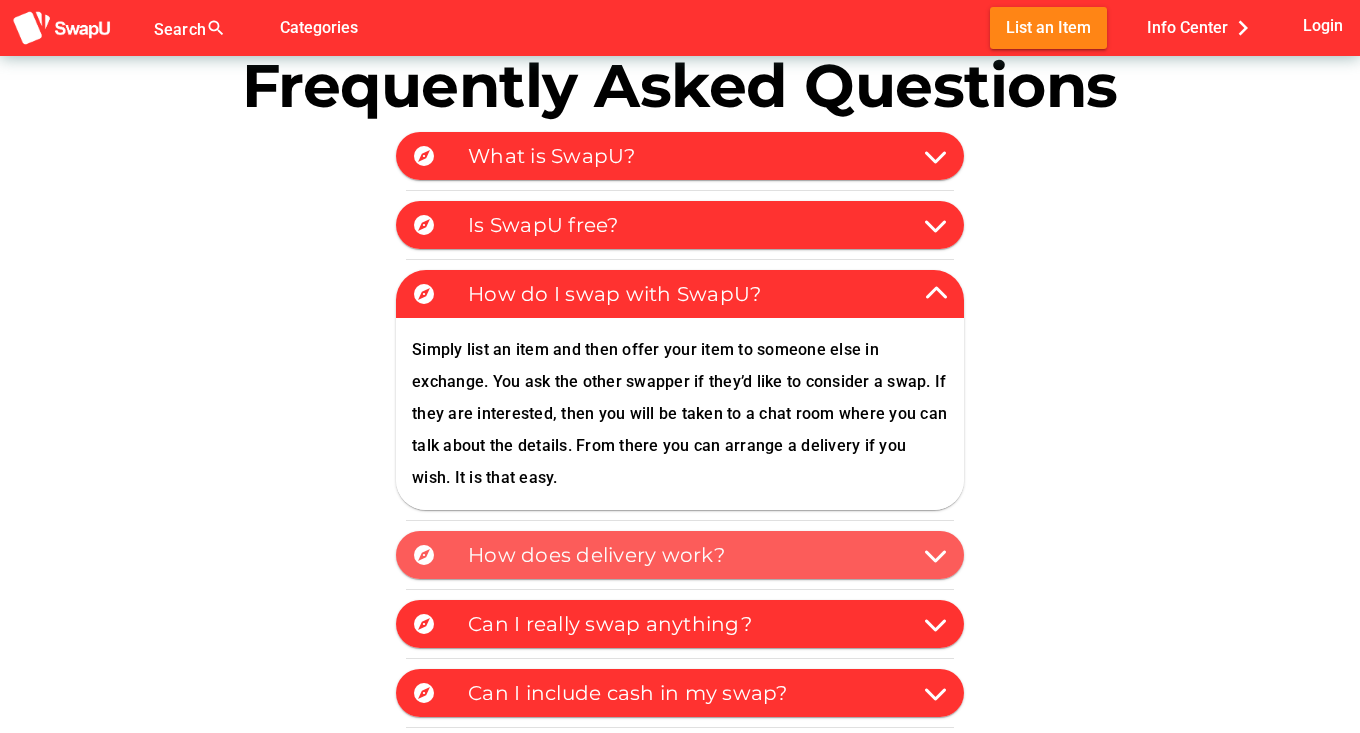 click at bounding box center [936, 555] 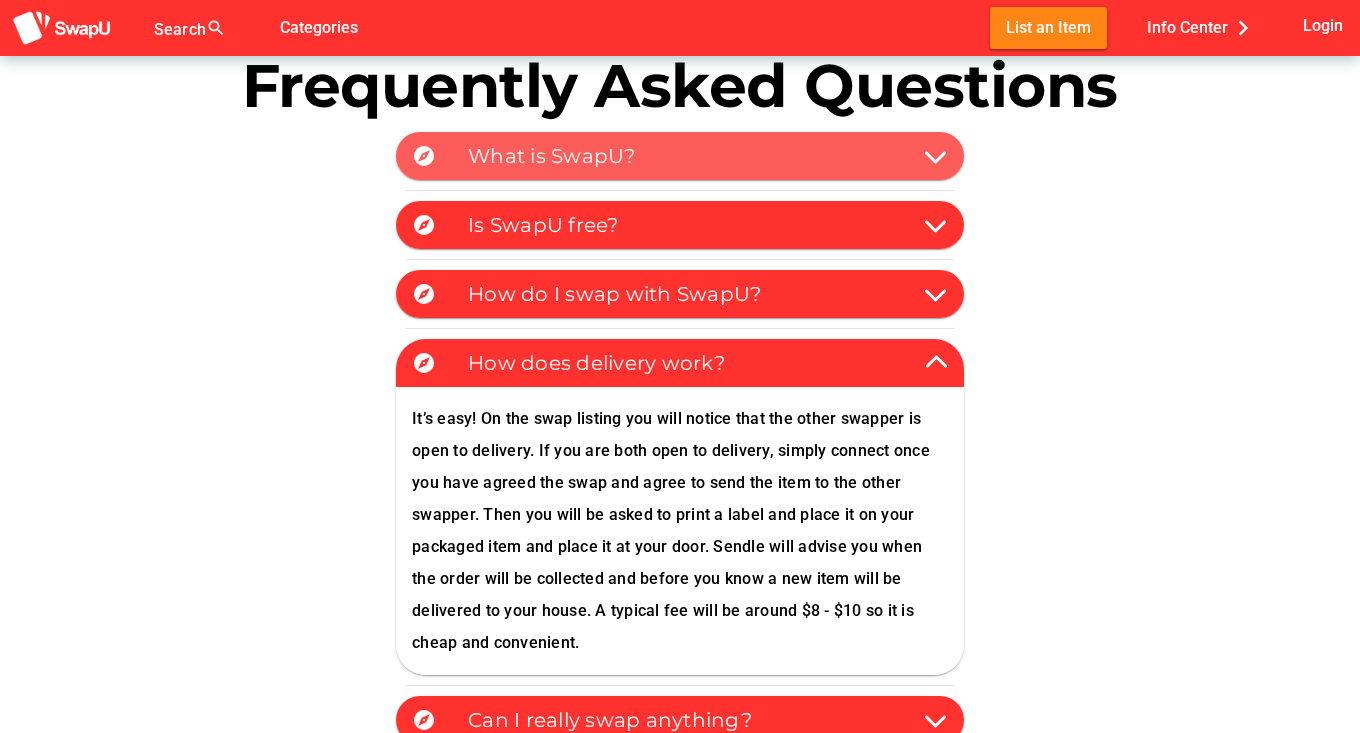 click at bounding box center (936, 156) 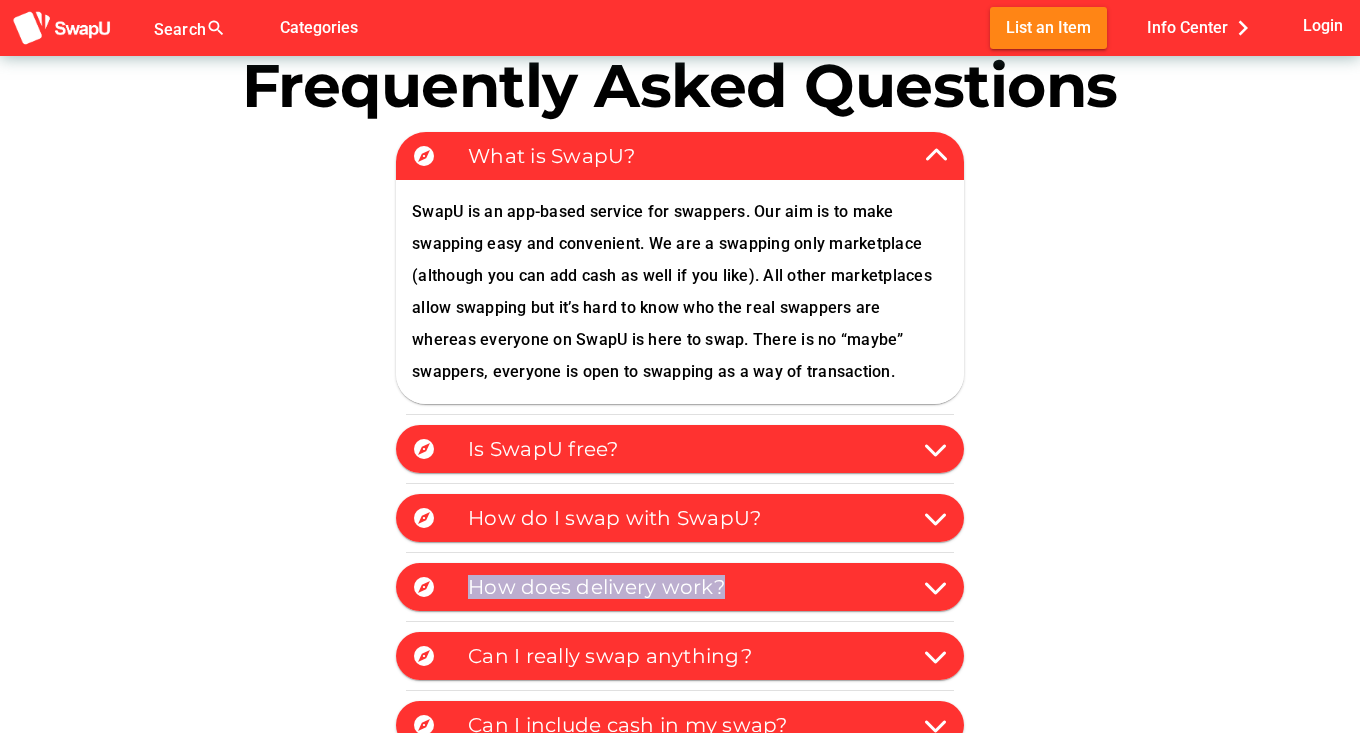 drag, startPoint x: 1107, startPoint y: 593, endPoint x: 970, endPoint y: 659, distance: 152.06906 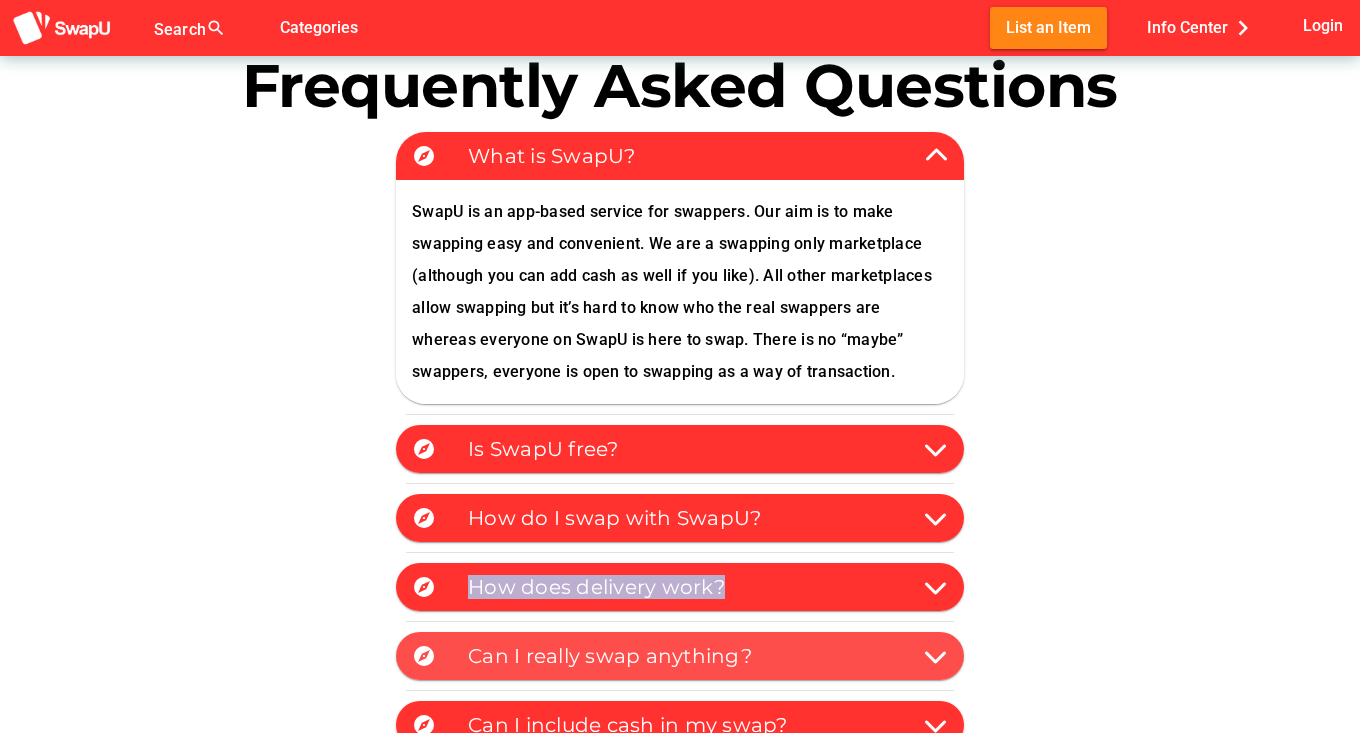 drag, startPoint x: 970, startPoint y: 659, endPoint x: 930, endPoint y: 654, distance: 40.311287 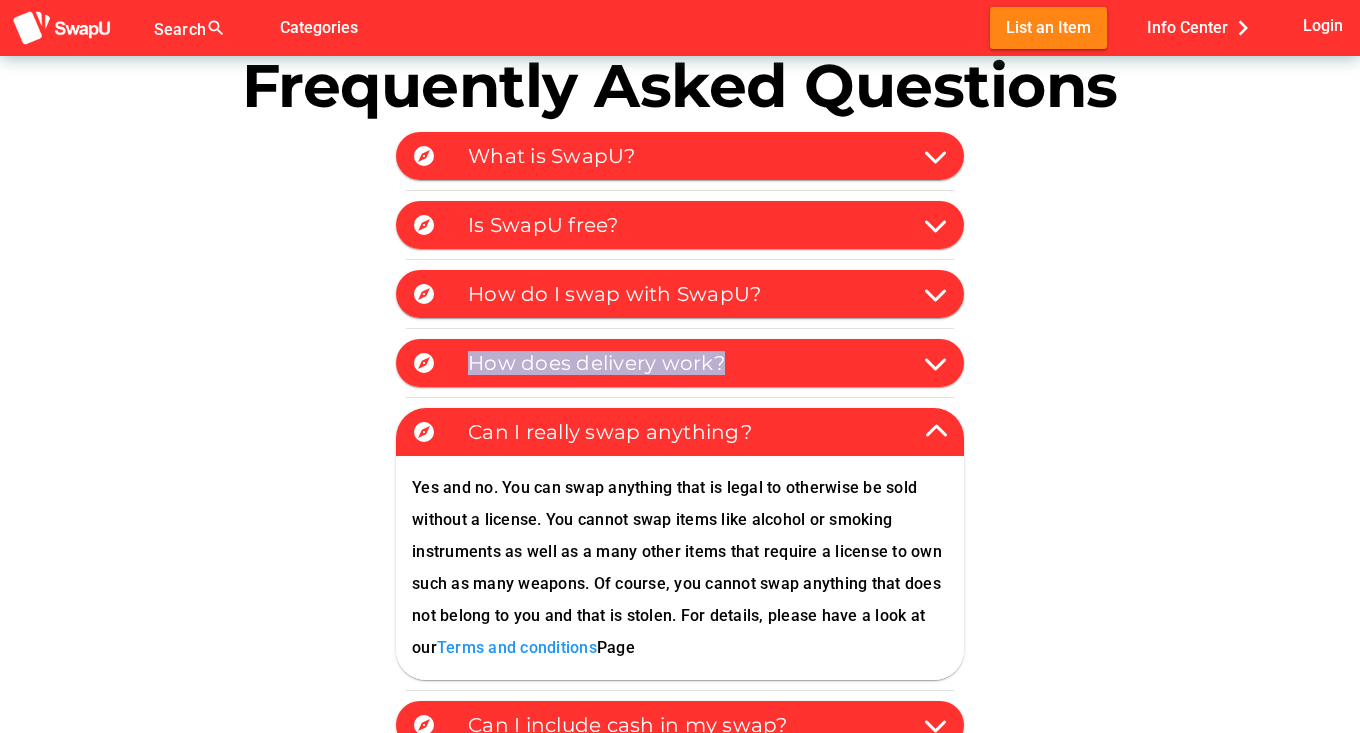 click on "explore What is SwapU?   SwapU is an app-based service for swappers.  Our aim is to make swapping easy and convenient.  We are a swapping only marketplace (although you can add cash as well if you like).  All other marketplaces allow swapping but it’s hard to know who the real swappers are whereas everyone on SwapU is here to swap.  There is no “maybe” swappers, everyone is open to swapping as a way of transaction.  explore Is SwapU free?   Yes.  It is entirely free to swap with SwapU. You can however choose to purchase a monthly subscription for $10 per month which will allow you to see all the available items 24 hours in advance of other swappers.   explore How do I swap with SwapU?   Simply list an item and then offer your item to someone else in exchange.  You ask the other swapper if they’d like to consider a swap.  If they are interested, then you will be taken to a chat room where you can talk about the details. From there you can arrange a delivery if you wish.  It is that easy.  explore" at bounding box center (680, 528) 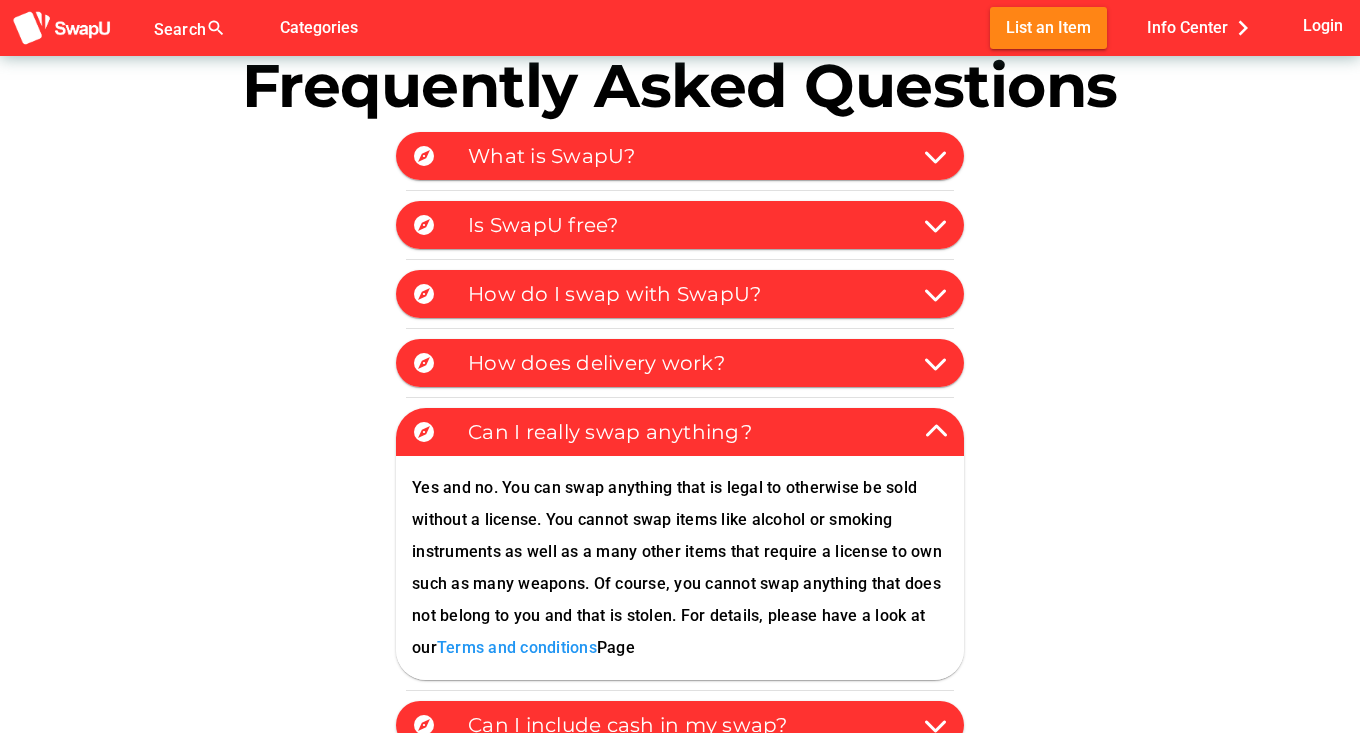 click on "Frequently Asked Questions explore What is SwapU?   SwapU is an app-based service for swappers.  Our aim is to make swapping easy and convenient.  We are a swapping only marketplace (although you can add cash as well if you like).  All other marketplaces allow swapping but it’s hard to know who the real swappers are whereas everyone on SwapU is here to swap.  There is no “maybe” swappers, everyone is open to swapping as a way of transaction.  explore Is SwapU free?   Yes.  It is entirely free to swap with SwapU. You can however choose to purchase a monthly subscription for $10 per month which will allow you to see all the available items 24 hours in advance of other swappers.   explore How do I swap with SwapU?   explore How does delivery work?   explore Can I really swap anything?   Terms and conditions  Page explore Can I include cash in my swap?   Yes!  You can include cash if you believe that adding cash will sweeten the deal and make a swap more likely.  We have that option on our swap offer page." at bounding box center (680, 498) 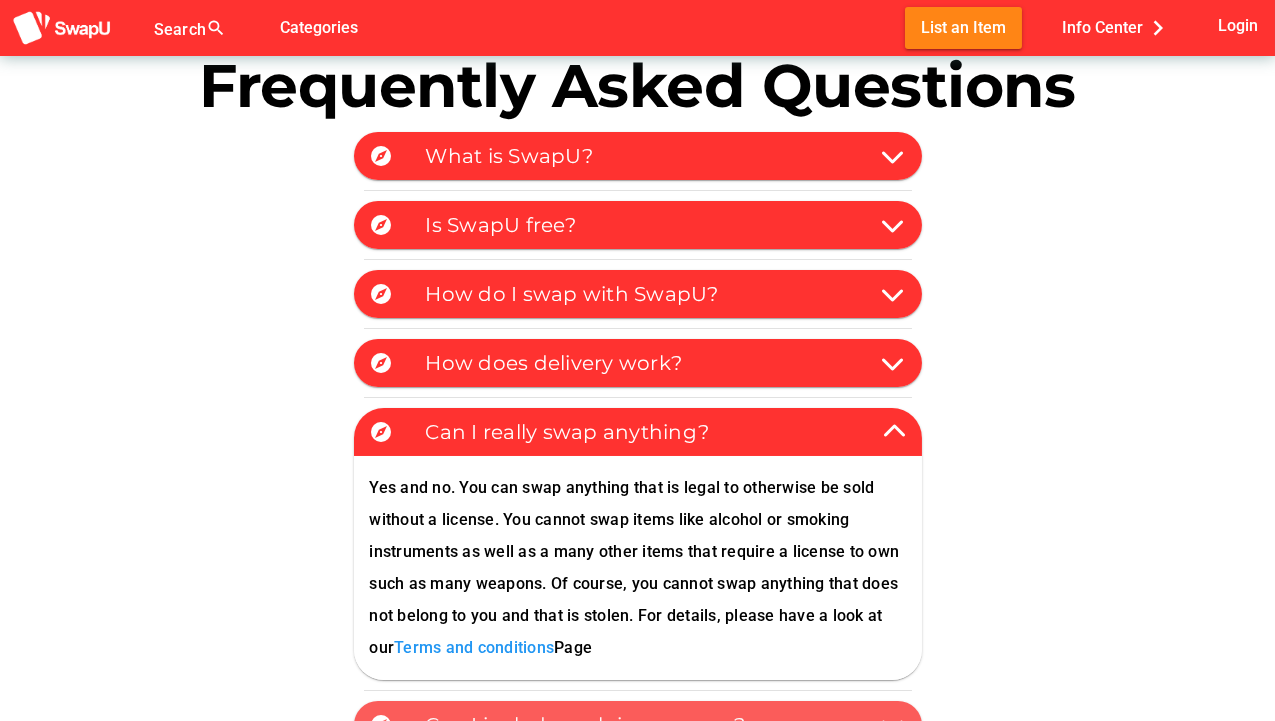 click on "explore Can I include cash in my swap?" at bounding box center [638, 725] 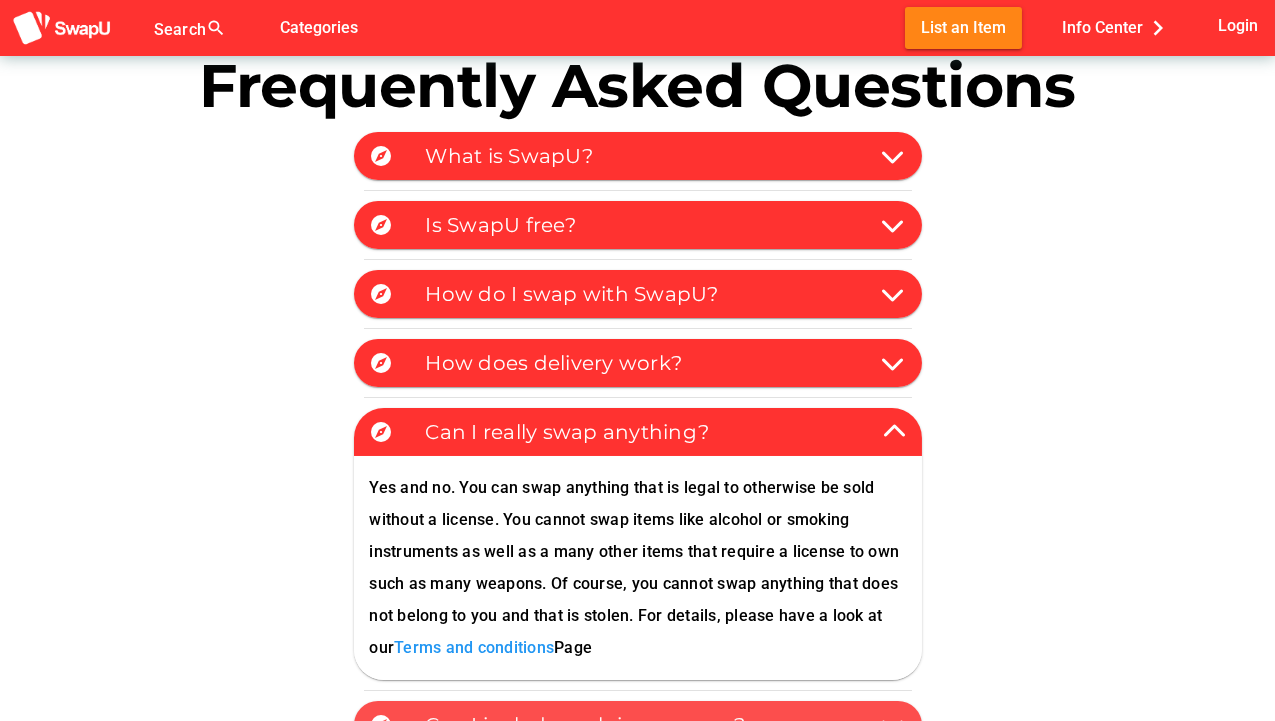 scroll, scrollTop: 27, scrollLeft: 0, axis: vertical 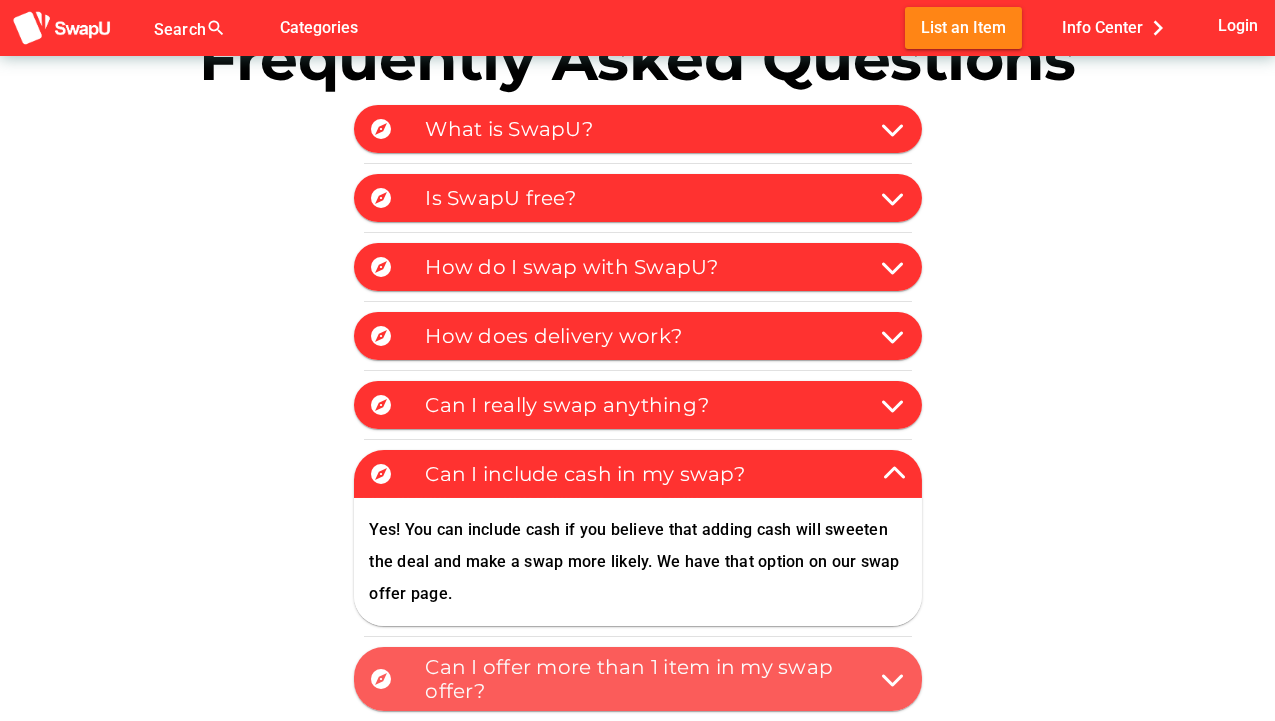 click at bounding box center [886, 679] 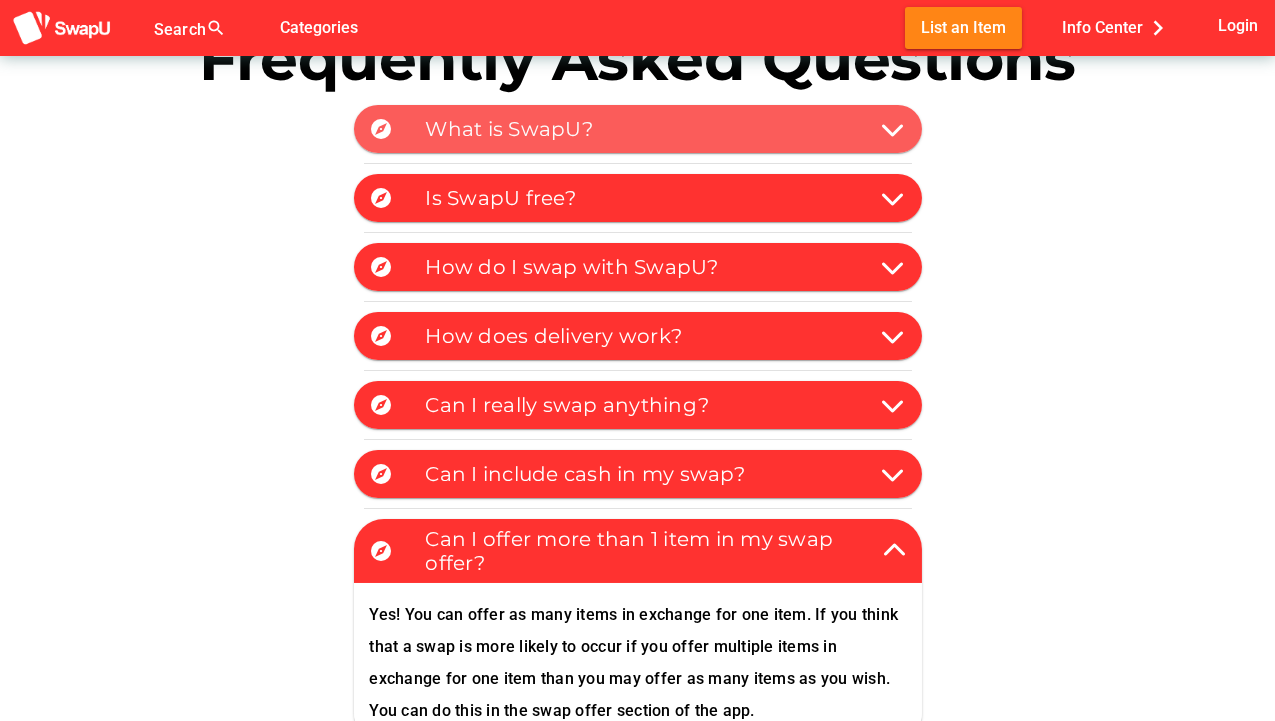 click at bounding box center [894, 129] 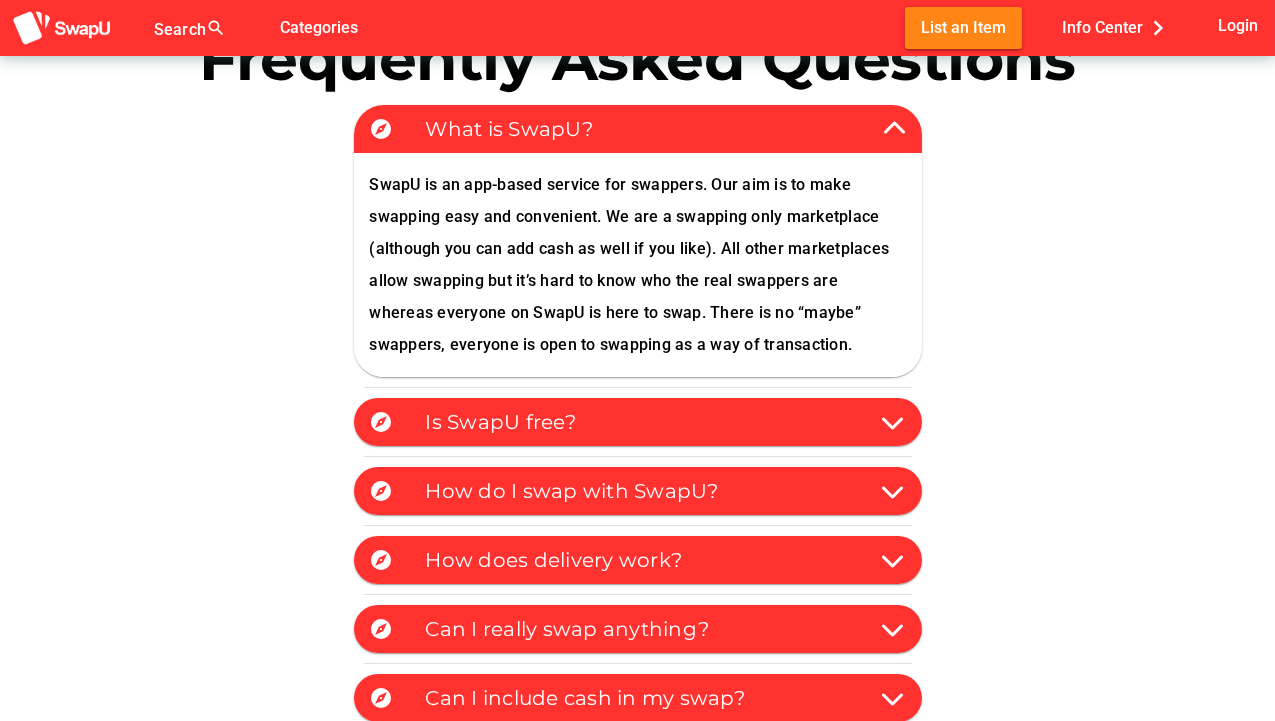 click on "explore What is SwapU?   SwapU is an app-based service for swappers.  Our aim is to make swapping easy and convenient.  We are a swapping only marketplace (although you can add cash as well if you like).  All other marketplaces allow swapping but it’s hard to know who the real swappers are whereas everyone on SwapU is here to swap.  There is no “maybe” swappers, everyone is open to swapping as a way of transaction.  explore Is SwapU free?   Yes.  It is entirely free to swap with SwapU. You can however choose to purchase a monthly subscription for $10 per month which will allow you to see all the available items 24 hours in advance of other swappers.   explore How do I swap with SwapU?   Simply list an item and then offer your item to someone else in exchange.  You ask the other swapper if they’d like to consider a swap.  If they are interested, then you will be taken to a chat room where you can talk about the details. From there you can arrange a delivery if you wish.  It is that easy.  explore" at bounding box center [637, 501] 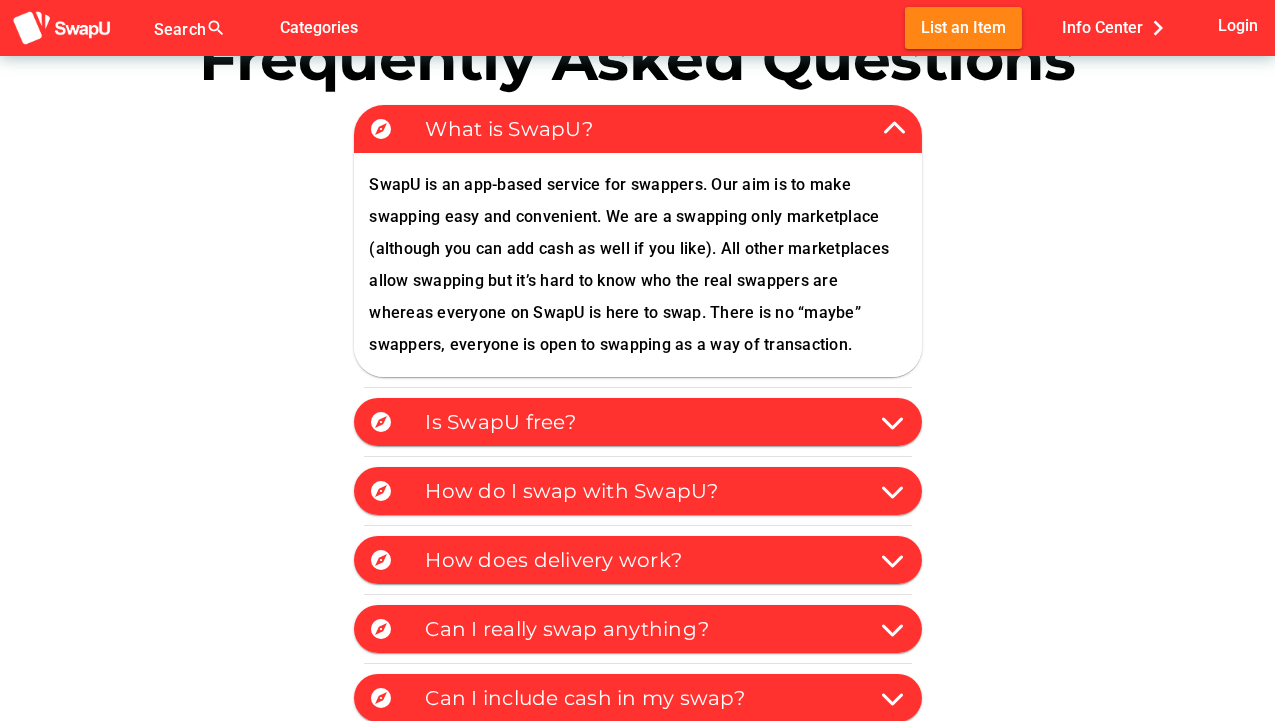 click on "SwapU is an app-based service for swappers.  Our aim is to make swapping easy and convenient.  We are a swapping only marketplace (although you can add cash as well if you like).  All other marketplaces allow swapping but it’s hard to know who the real swappers are whereas everyone on SwapU is here to swap.  There is no “maybe” swappers, everyone is open to swapping as a way of transaction." at bounding box center [638, 265] 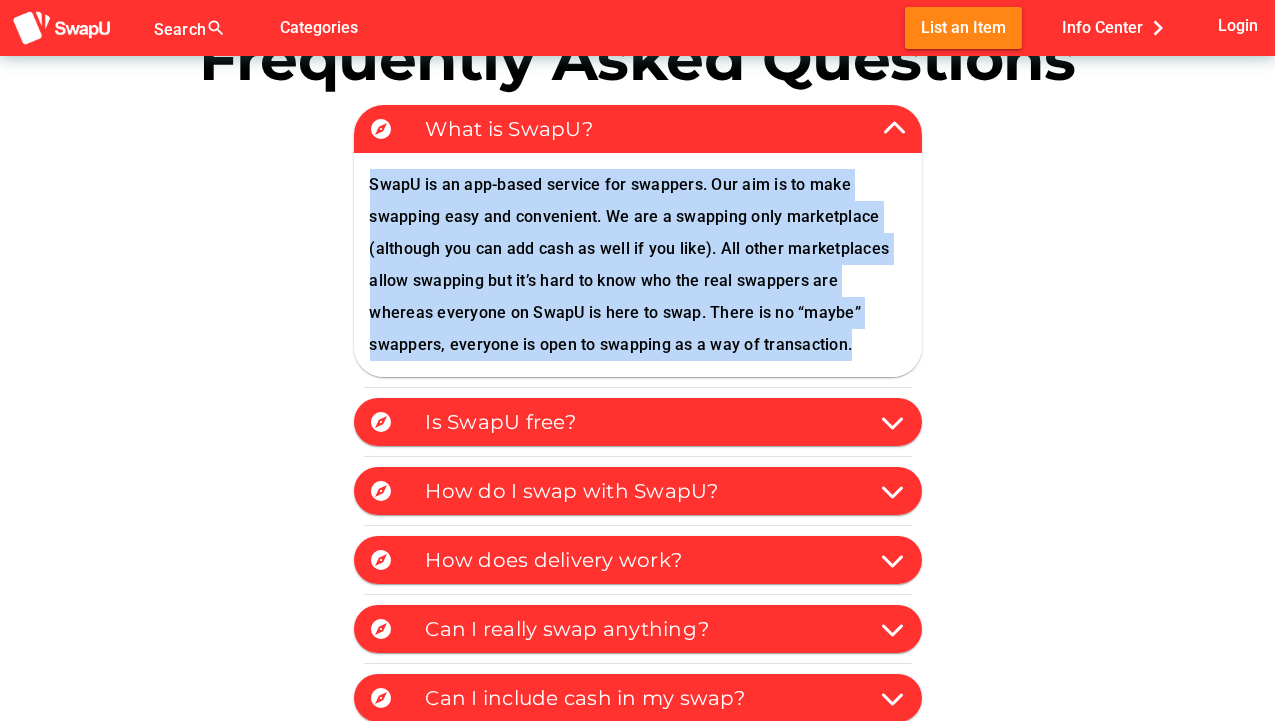 drag, startPoint x: 790, startPoint y: 356, endPoint x: 363, endPoint y: 187, distance: 459.2276 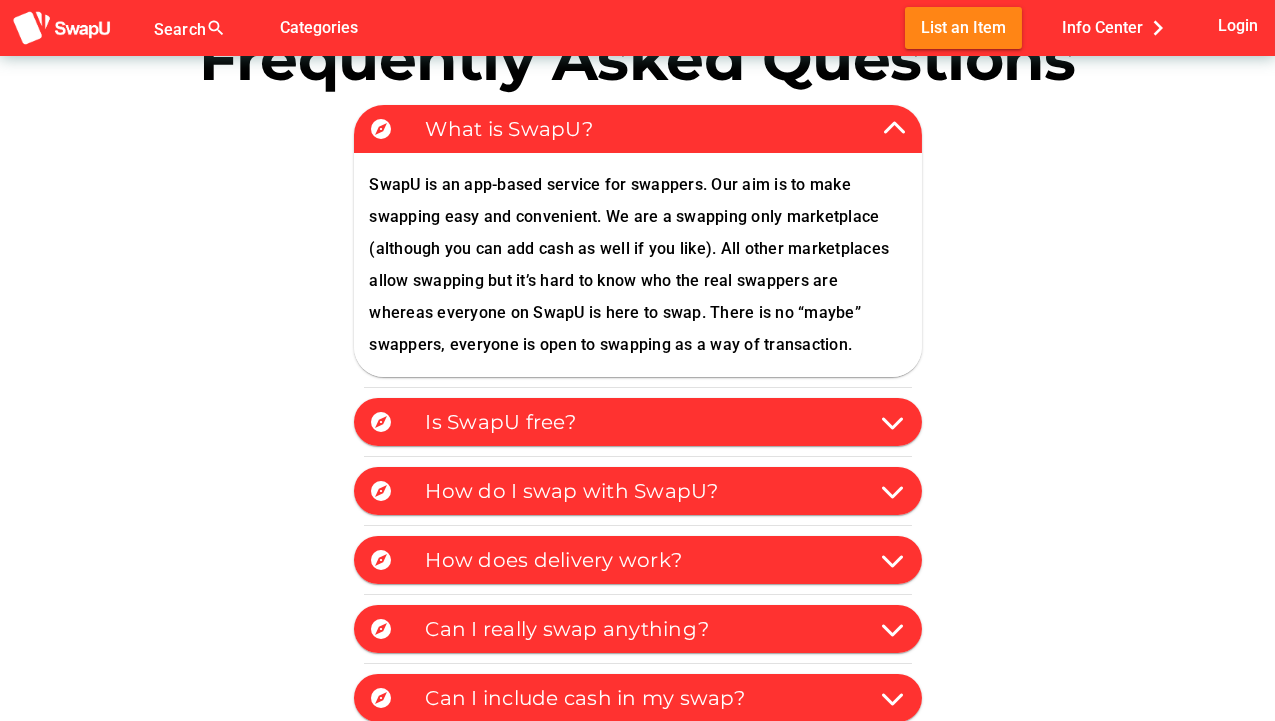 click on "explore What is SwapU?   SwapU is an app-based service for swappers.  Our aim is to make swapping easy and convenient.  We are a swapping only marketplace (although you can add cash as well if you like).  All other marketplaces allow swapping but it’s hard to know who the real swappers are whereas everyone on SwapU is here to swap.  There is no “maybe” swappers, everyone is open to swapping as a way of transaction.  explore Is SwapU free?   Yes.  It is entirely free to swap with SwapU. You can however choose to purchase a monthly subscription for $10 per month which will allow you to see all the available items 24 hours in advance of other swappers.   explore How do I swap with SwapU?   Simply list an item and then offer your item to someone else in exchange.  You ask the other swapper if they’d like to consider a swap.  If they are interested, then you will be taken to a chat room where you can talk about the details. From there you can arrange a delivery if you wish.  It is that easy.  explore" at bounding box center (637, 501) 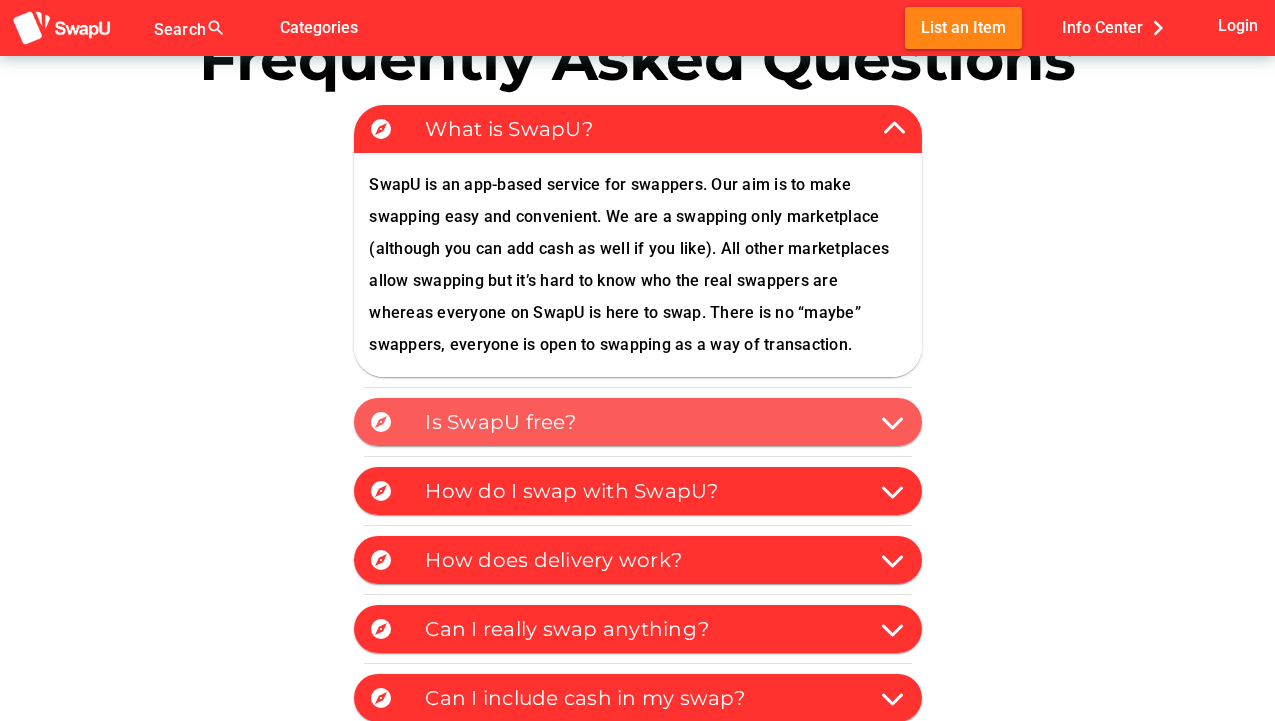 click at bounding box center (894, 422) 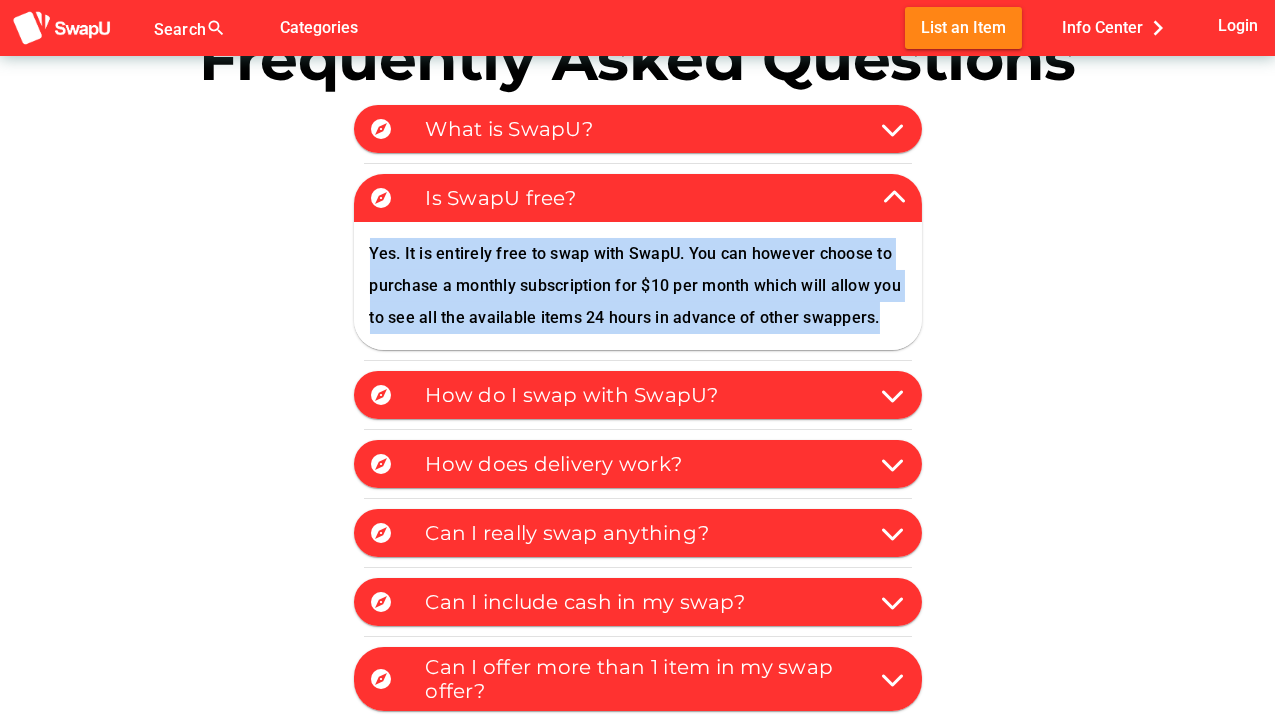 drag, startPoint x: 887, startPoint y: 319, endPoint x: 351, endPoint y: 259, distance: 539.3478 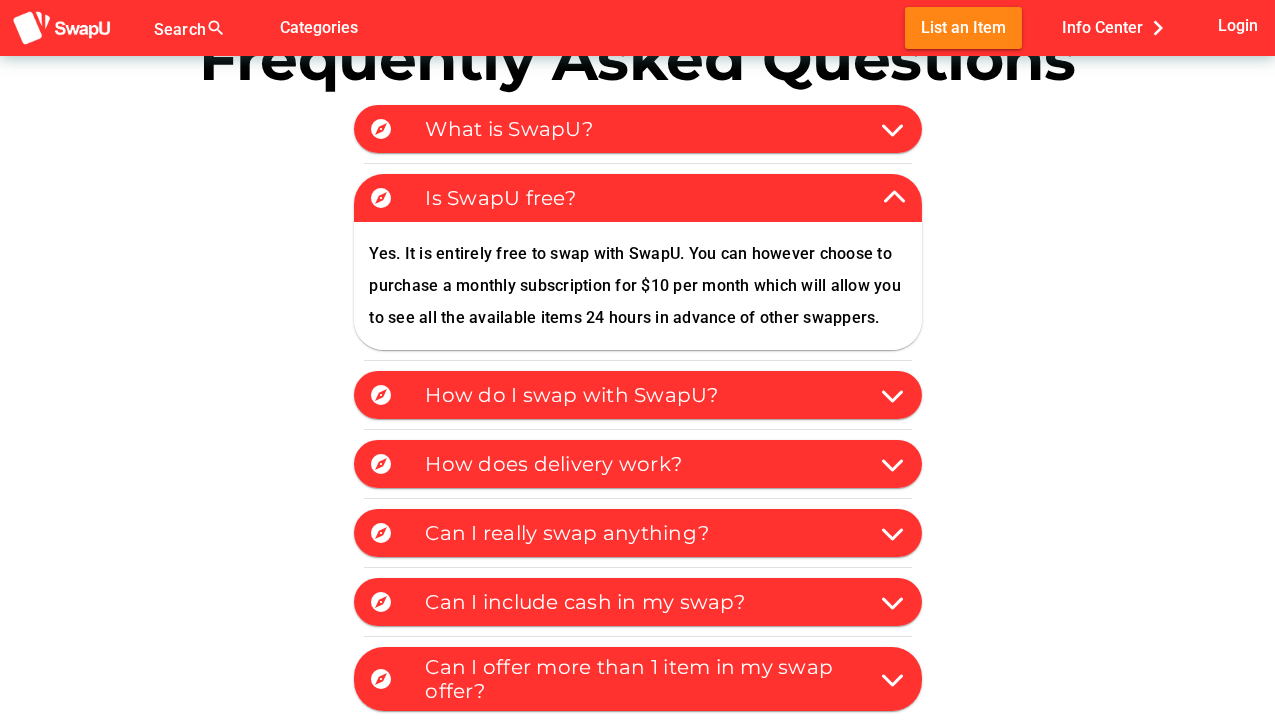 click on "explore What is SwapU?   SwapU is an app-based service for swappers.  Our aim is to make swapping easy and convenient.  We are a swapping only marketplace (although you can add cash as well if you like).  All other marketplaces allow swapping but it’s hard to know who the real swappers are whereas everyone on SwapU is here to swap.  There is no “maybe” swappers, everyone is open to swapping as a way of transaction.  explore Is SwapU free?   Yes.  It is entirely free to swap with SwapU. You can however choose to purchase a monthly subscription for $10 per month which will allow you to see all the available items 24 hours in advance of other swappers.   explore How do I swap with SwapU?   Simply list an item and then offer your item to someone else in exchange.  You ask the other swapper if they’d like to consider a swap.  If they are interested, then you will be taken to a chat room where you can talk about the details. From there you can arrange a delivery if you wish.  It is that easy.  explore" at bounding box center (637, 453) 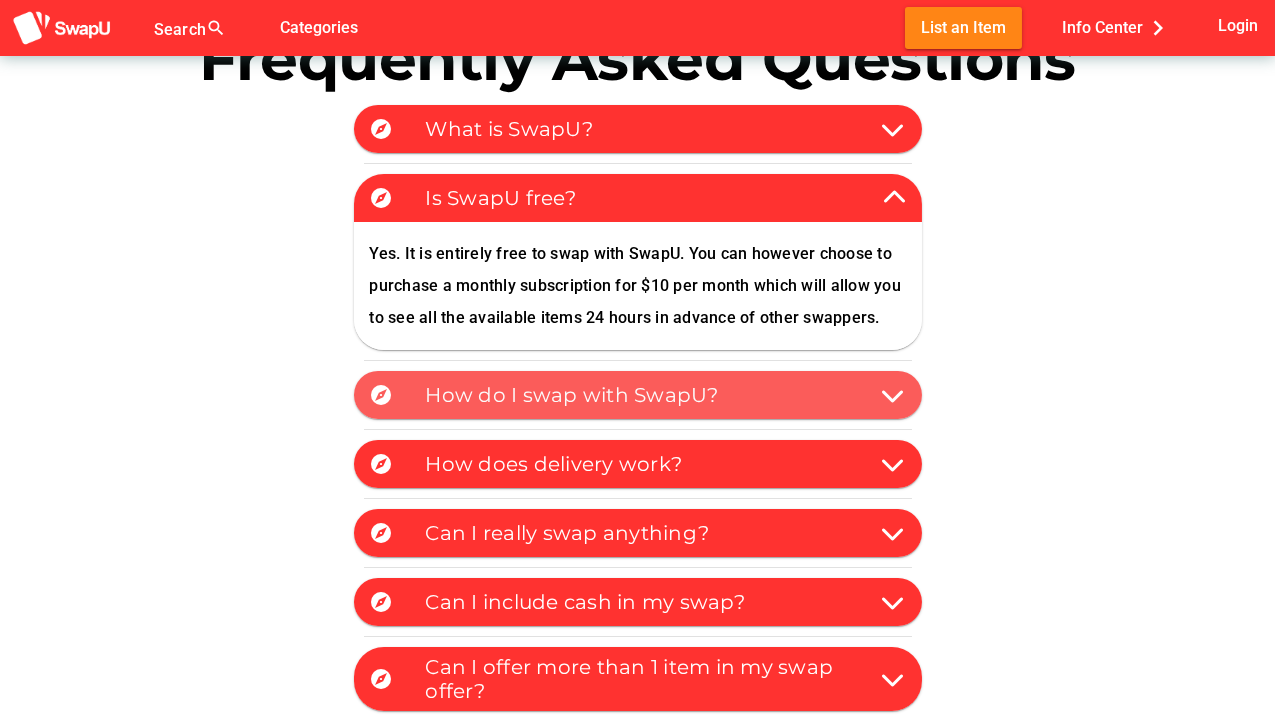 click at bounding box center [894, 395] 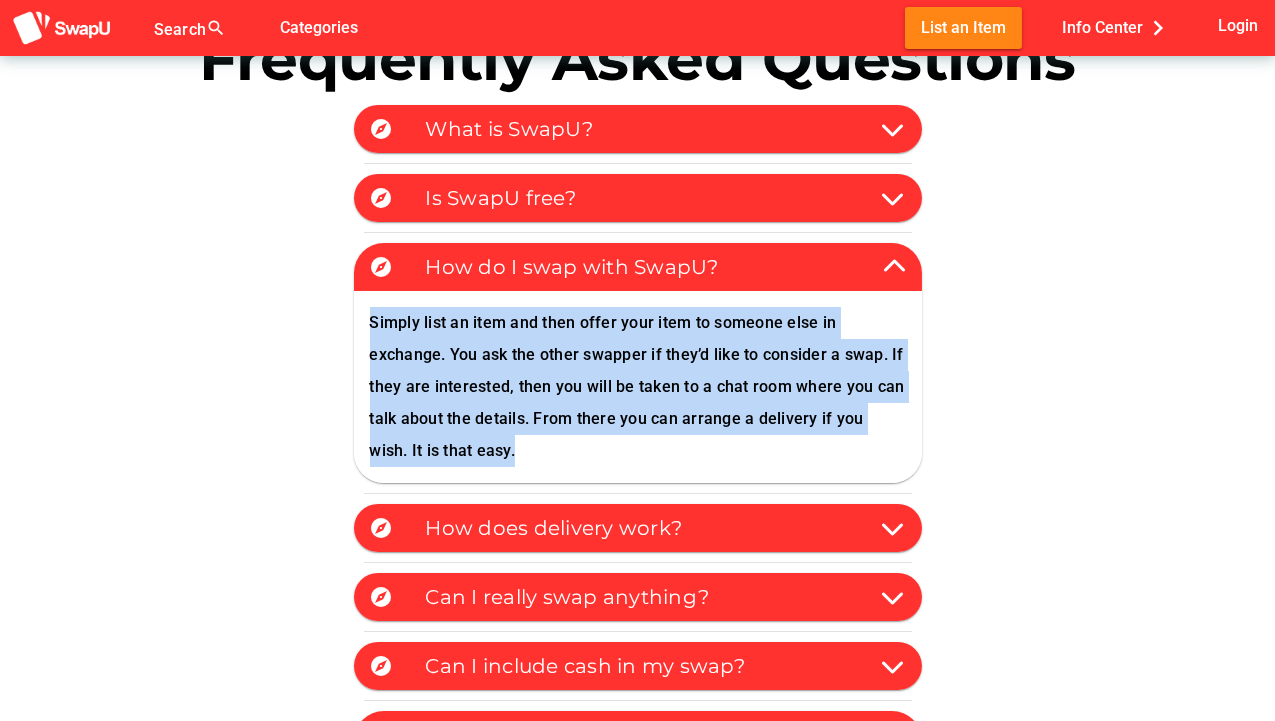 drag, startPoint x: 488, startPoint y: 454, endPoint x: 320, endPoint y: 332, distance: 207.62466 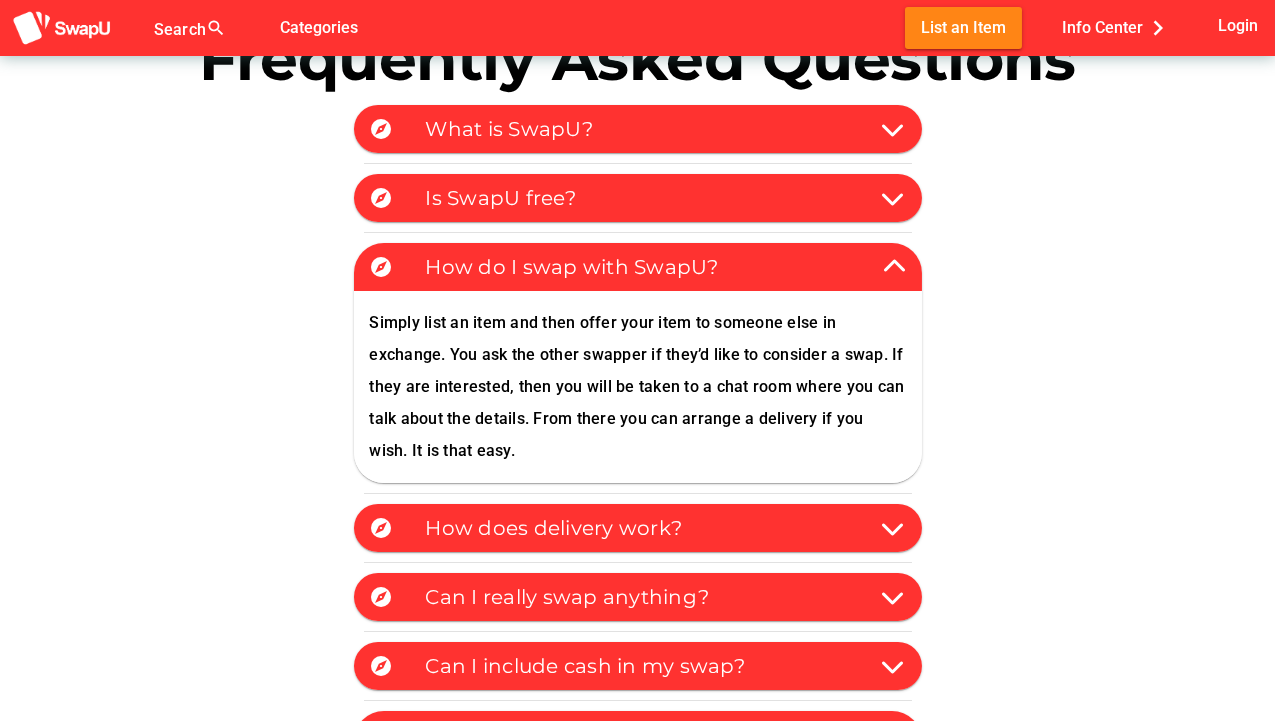 click on "explore What is SwapU?   SwapU is an app-based service for swappers.  Our aim is to make swapping easy and convenient.  We are a swapping only marketplace (although you can add cash as well if you like).  All other marketplaces allow swapping but it’s hard to know who the real swappers are whereas everyone on SwapU is here to swap.  There is no “maybe” swappers, everyone is open to swapping as a way of transaction.  explore Is SwapU free?   Yes.  It is entirely free to swap with SwapU. You can however choose to purchase a monthly subscription for $10 per month which will allow you to see all the available items 24 hours in advance of other swappers.   explore How do I swap with SwapU?   Simply list an item and then offer your item to someone else in exchange.  You ask the other swapper if they’d like to consider a swap.  If they are interested, then you will be taken to a chat room where you can talk about the details. From there you can arrange a delivery if you wish.  It is that easy.  explore" at bounding box center [637, 485] 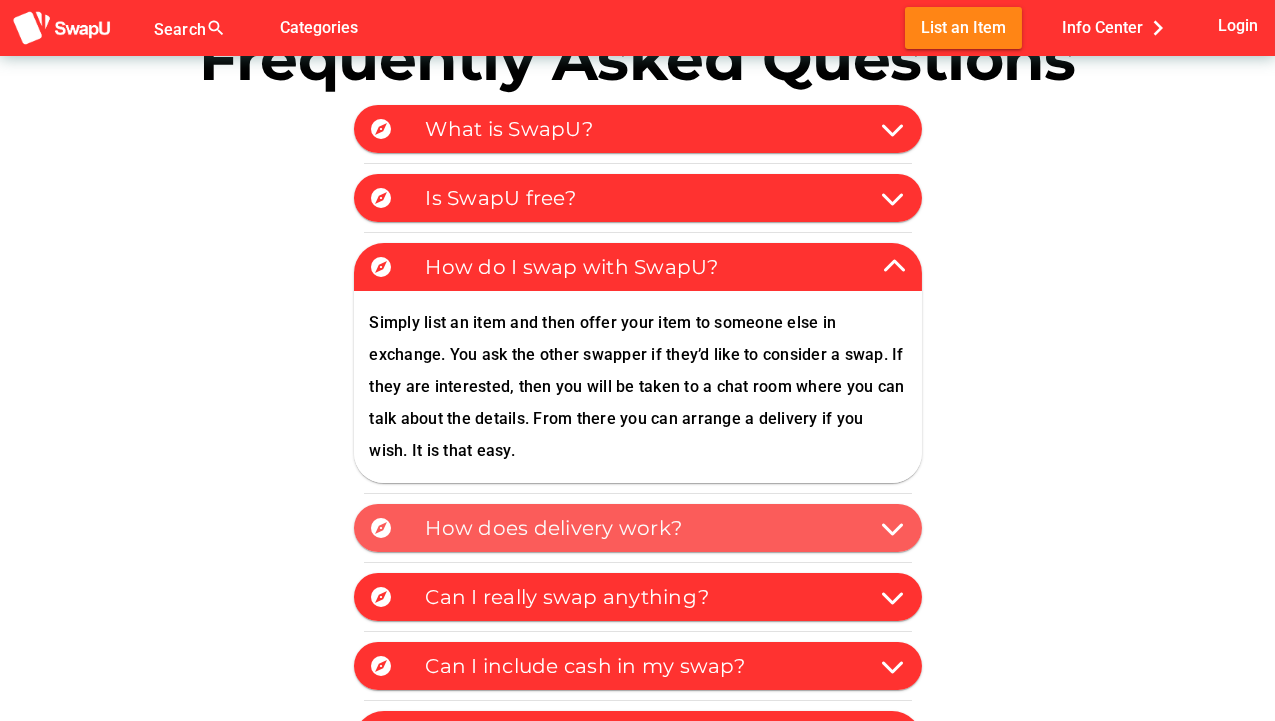 click at bounding box center (894, 528) 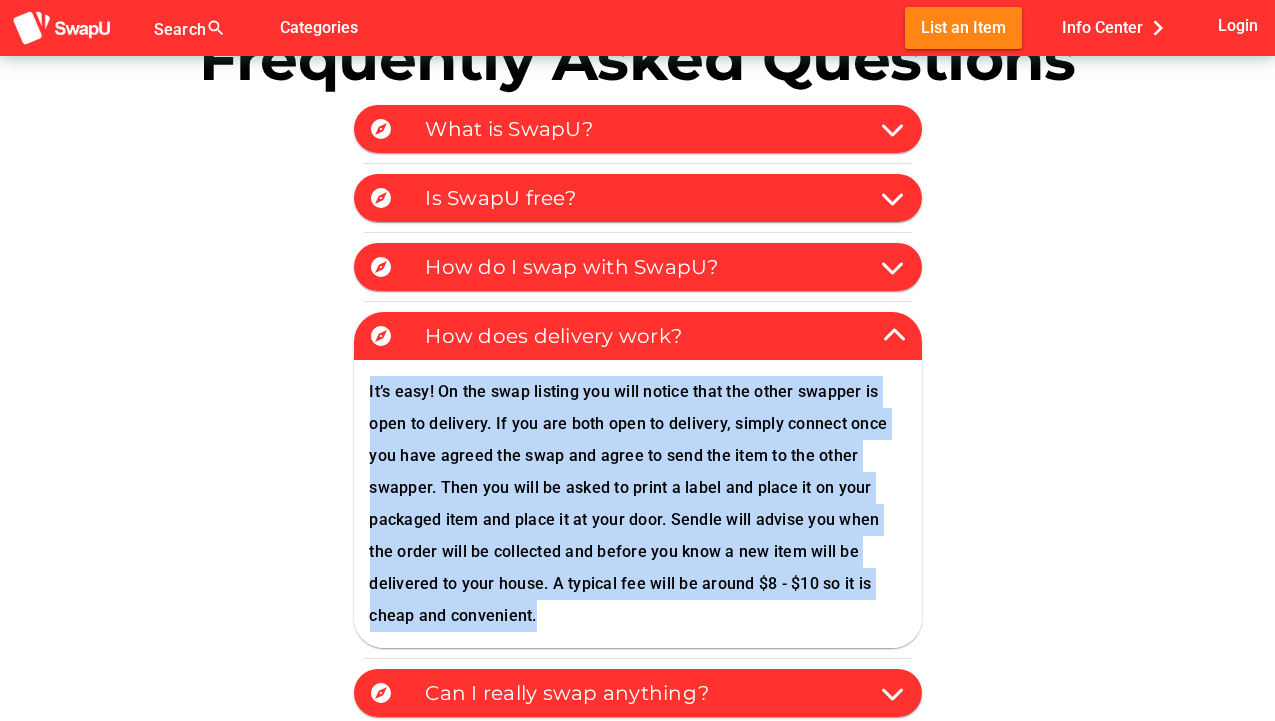 drag, startPoint x: 465, startPoint y: 616, endPoint x: 364, endPoint y: 396, distance: 242.07643 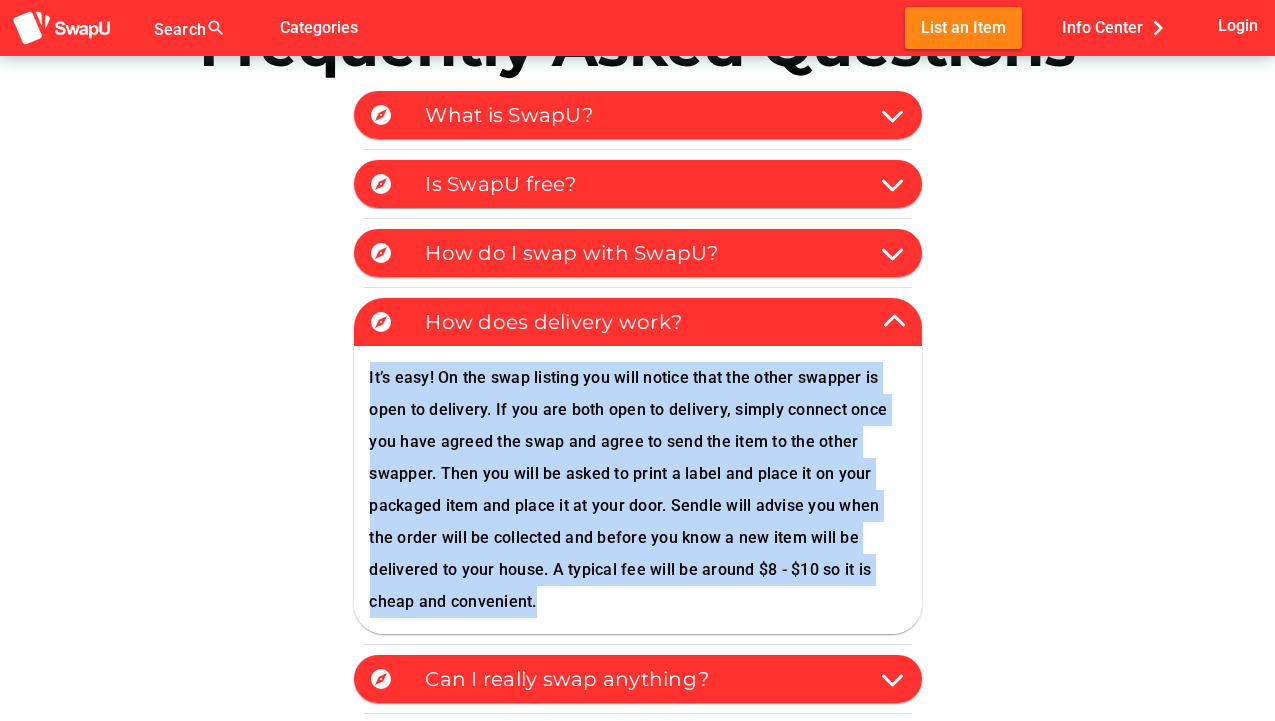 scroll, scrollTop: 282, scrollLeft: 0, axis: vertical 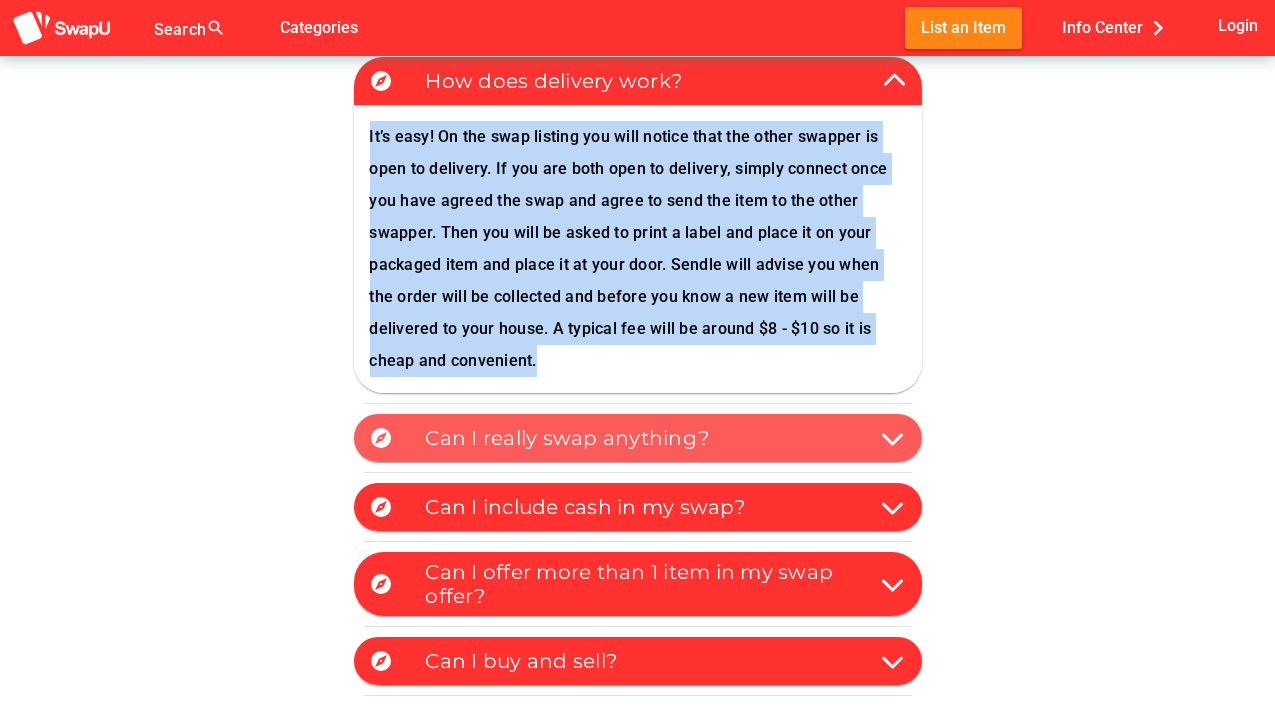 click at bounding box center [894, 438] 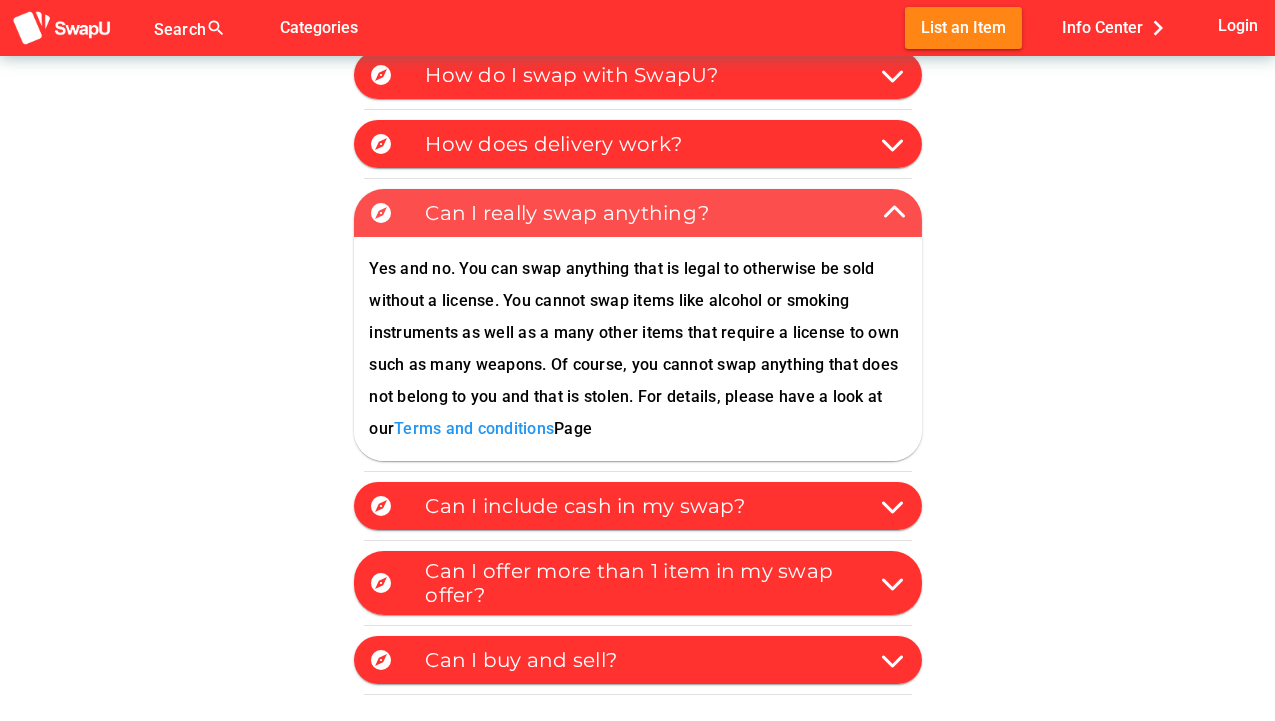 scroll, scrollTop: 218, scrollLeft: 0, axis: vertical 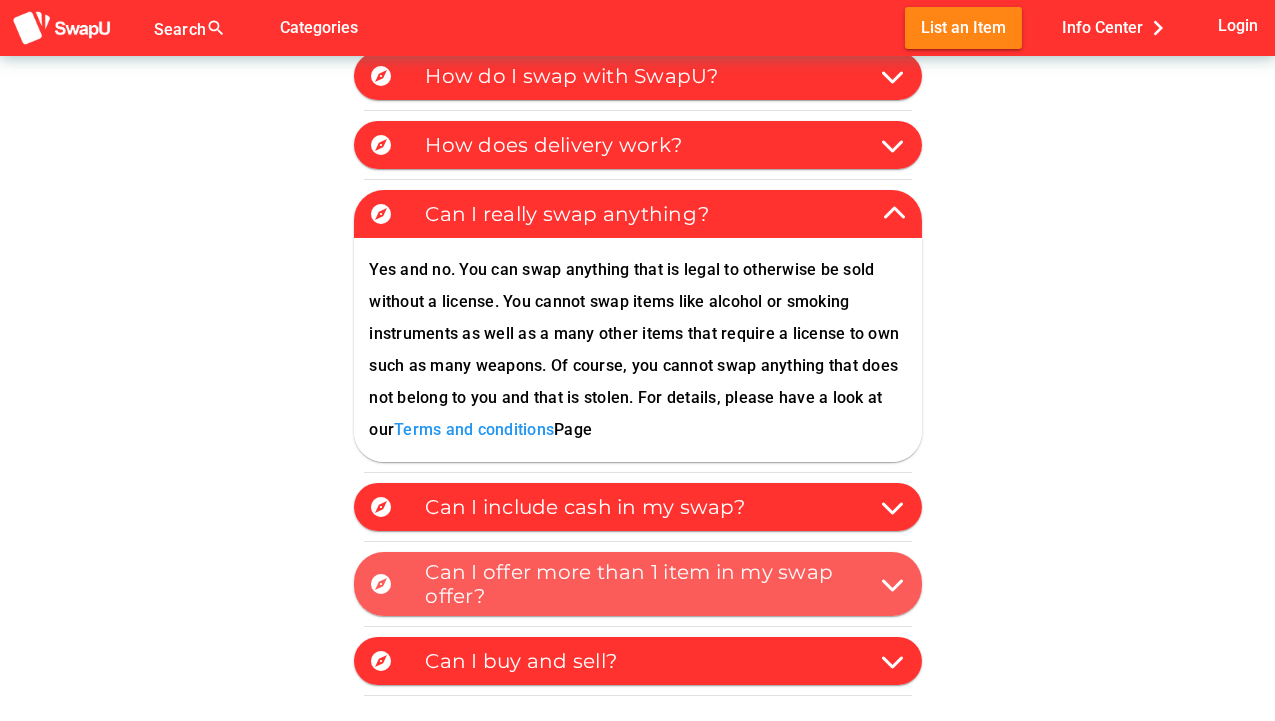 click at bounding box center (894, 584) 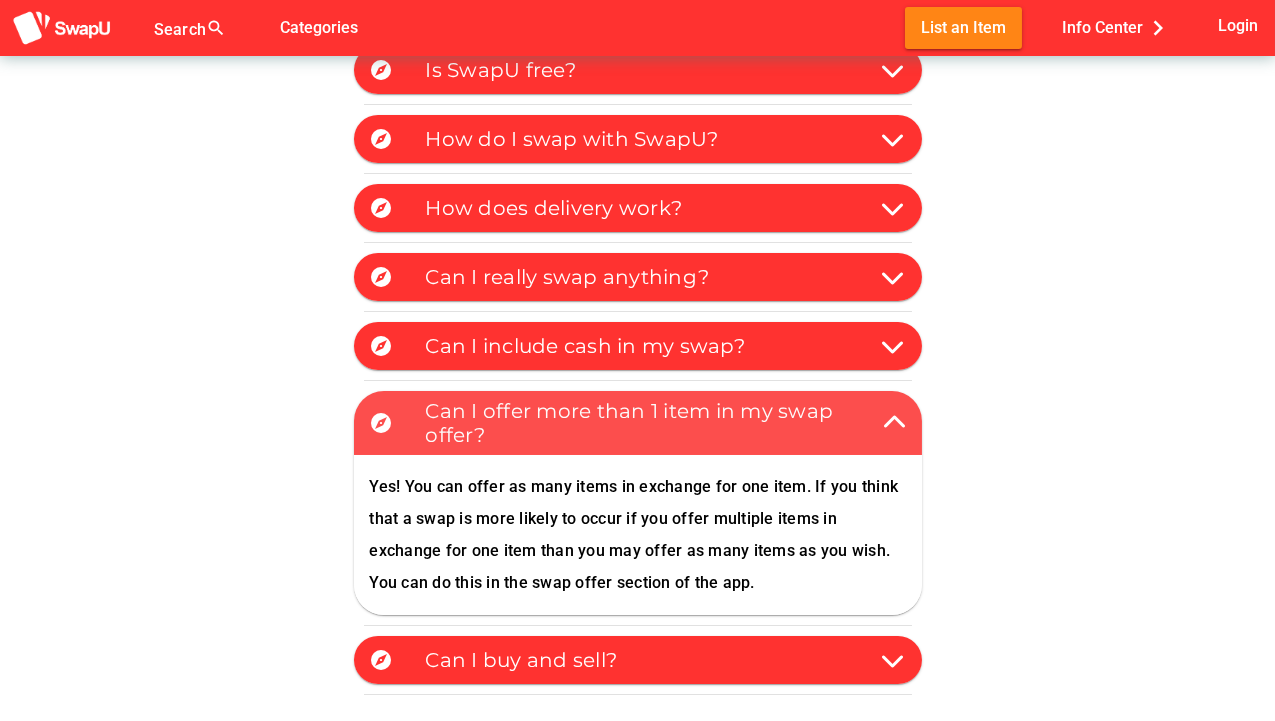 scroll, scrollTop: 154, scrollLeft: 0, axis: vertical 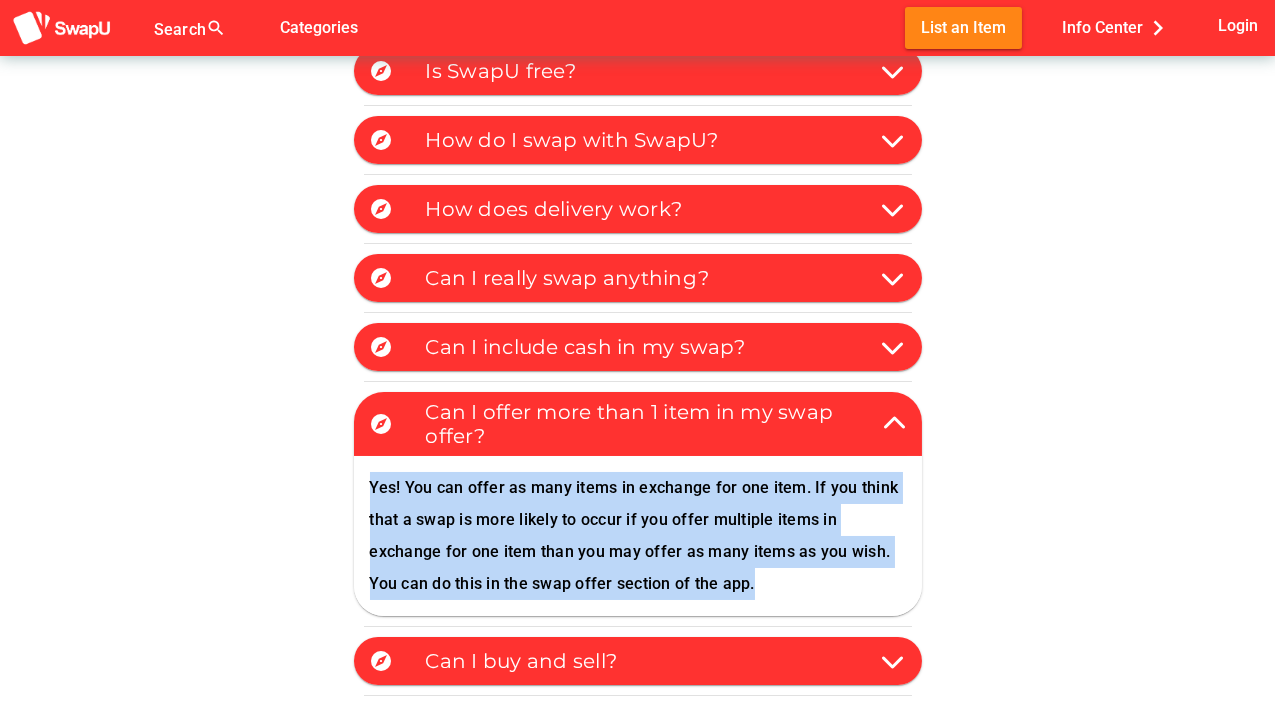 drag, startPoint x: 759, startPoint y: 584, endPoint x: 335, endPoint y: 470, distance: 439.05807 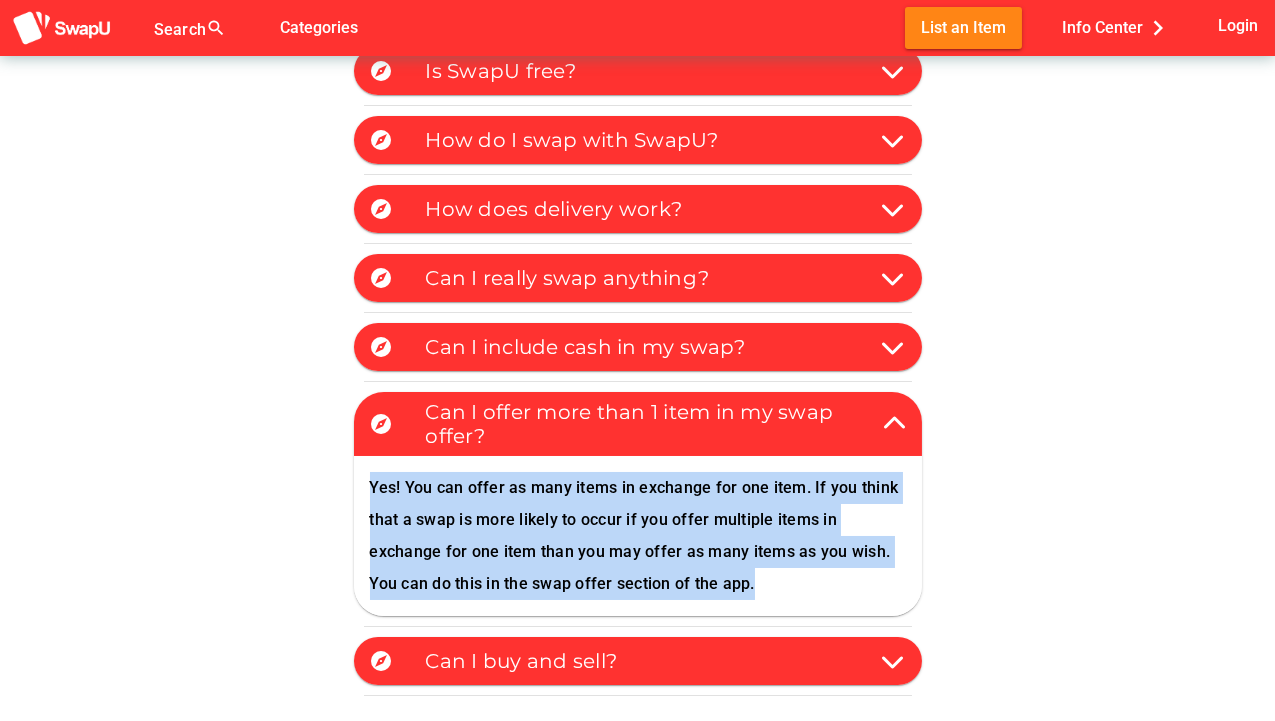 copy on "Yes! You can offer as many items in exchange for one item.  If you think that a swap is more likely to occur if you offer multiple items in exchange for one item than you may offer as many items as you wish.  You can do this in the swap offer section of the app." 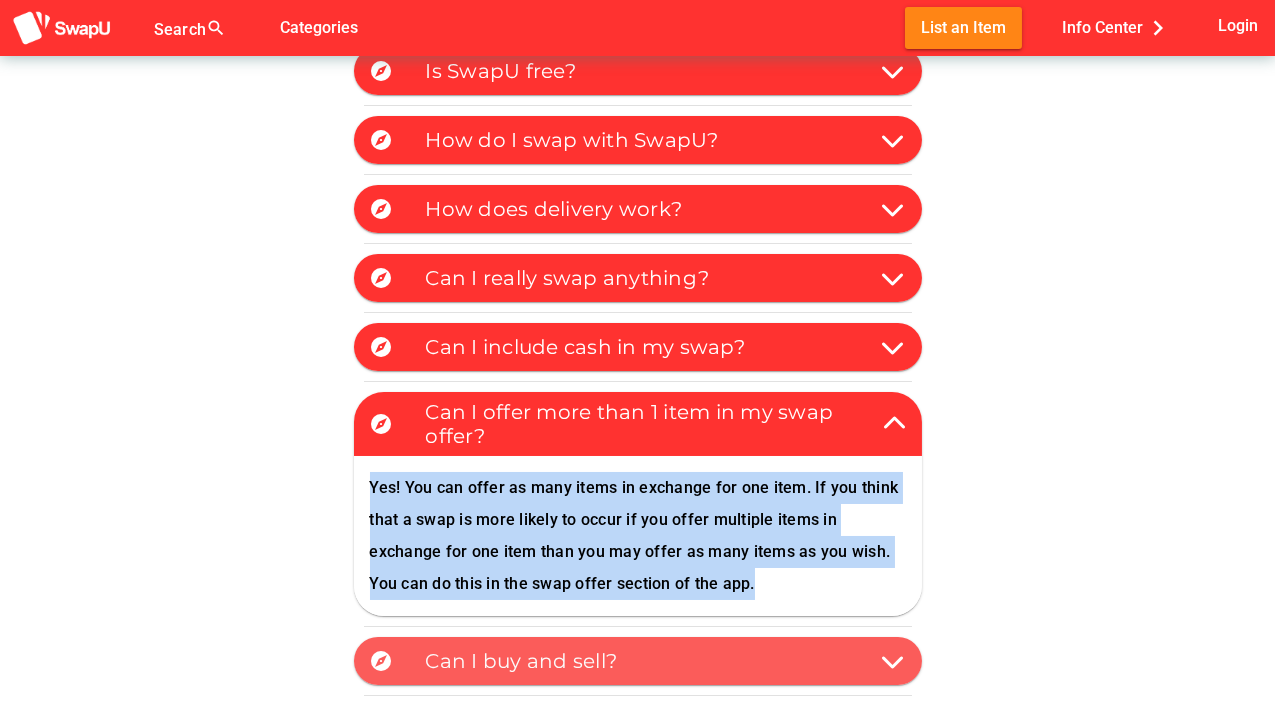 click at bounding box center [894, 661] 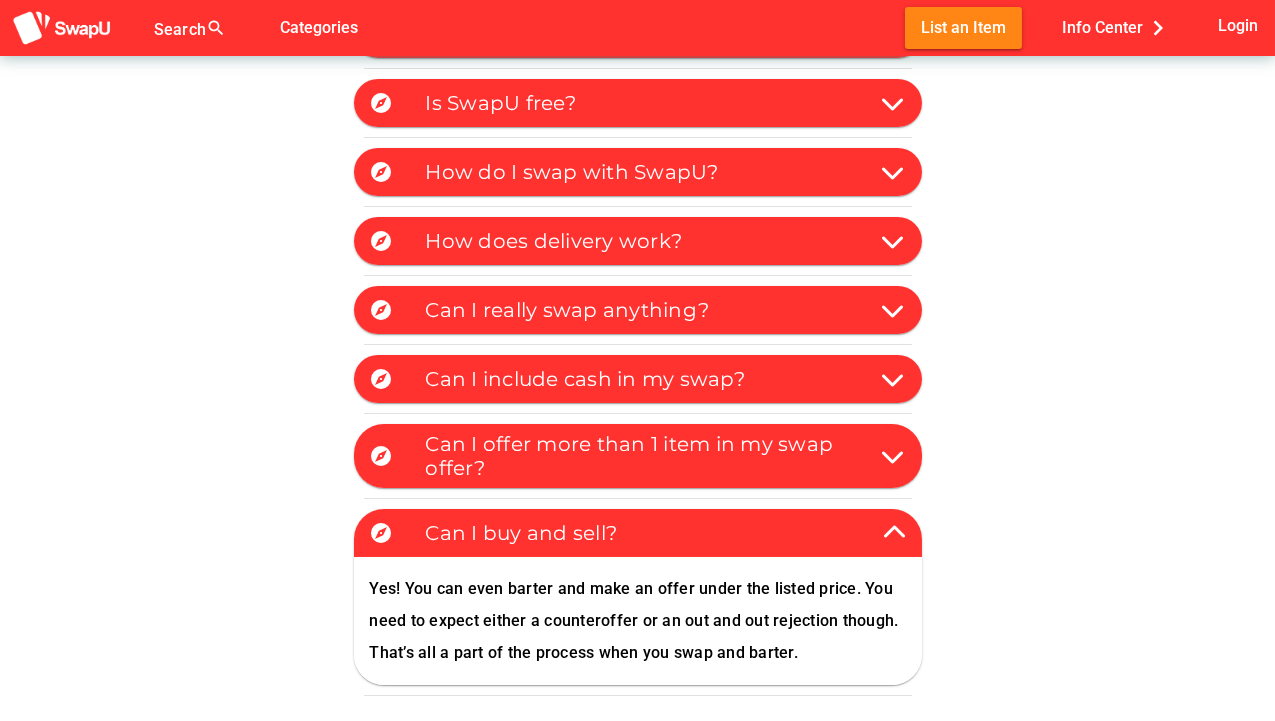 scroll, scrollTop: 0, scrollLeft: 0, axis: both 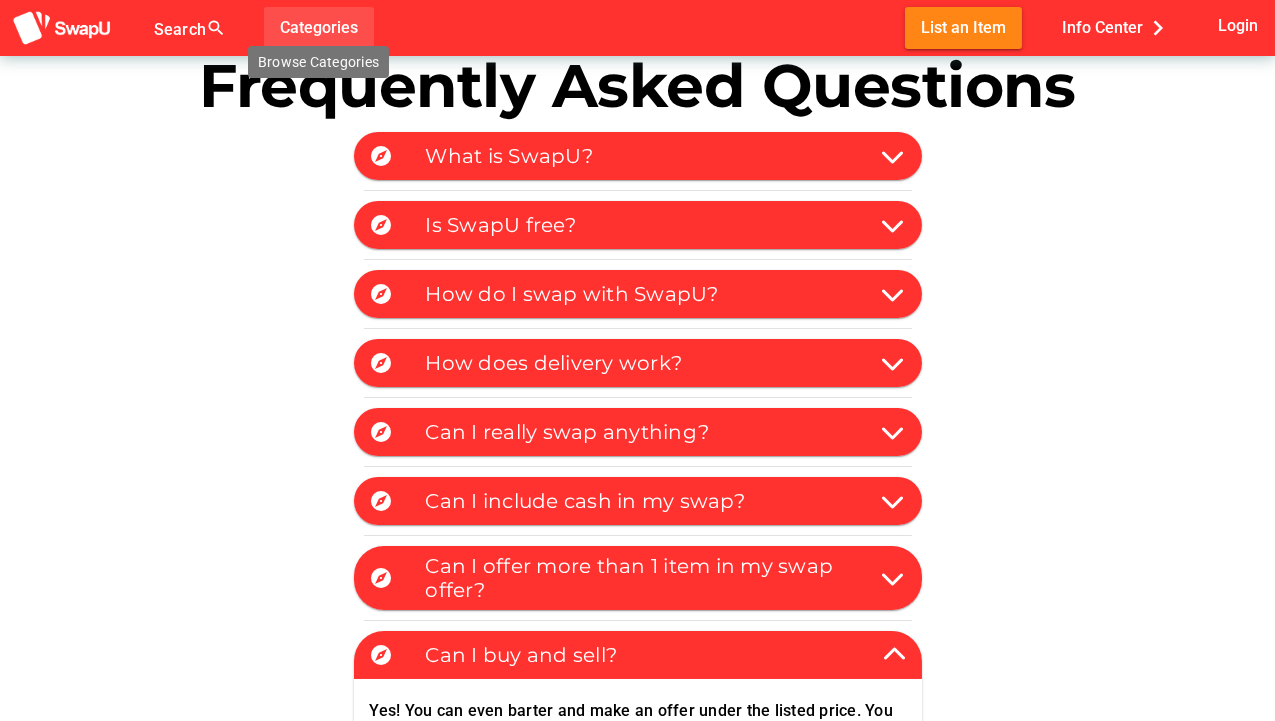 click on "Categories" at bounding box center (319, 27) 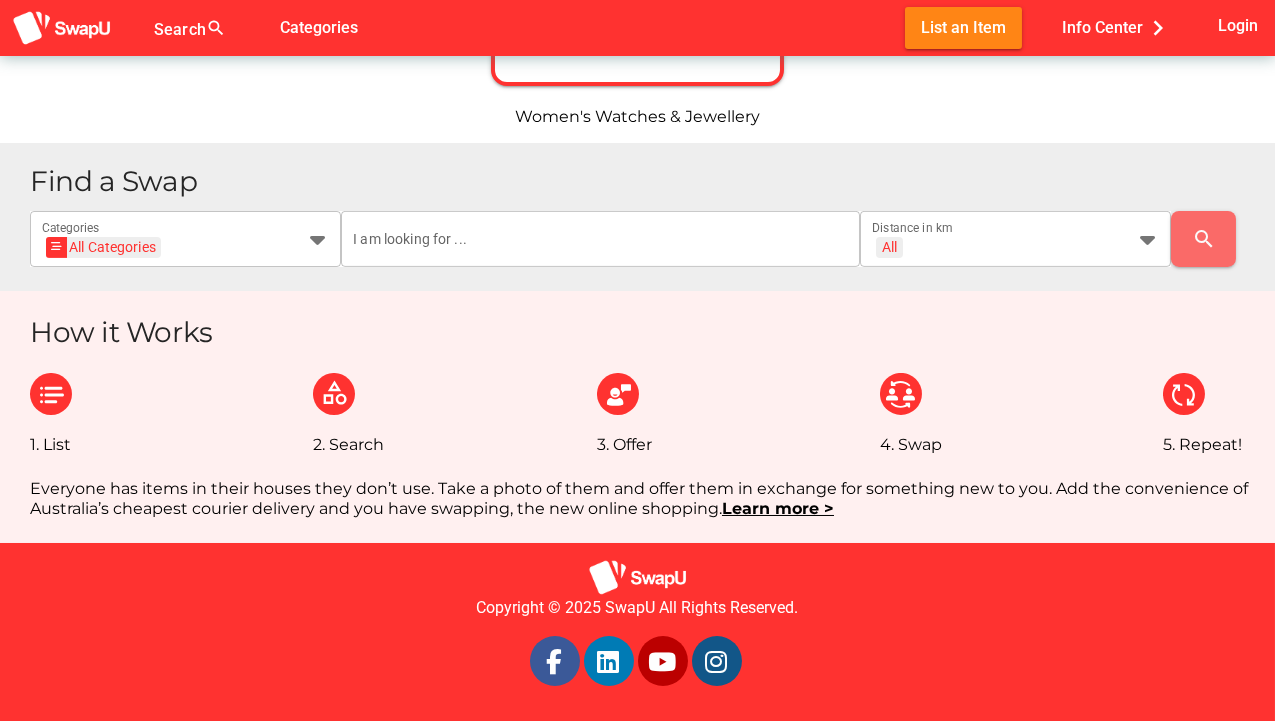 scroll, scrollTop: 2601, scrollLeft: 0, axis: vertical 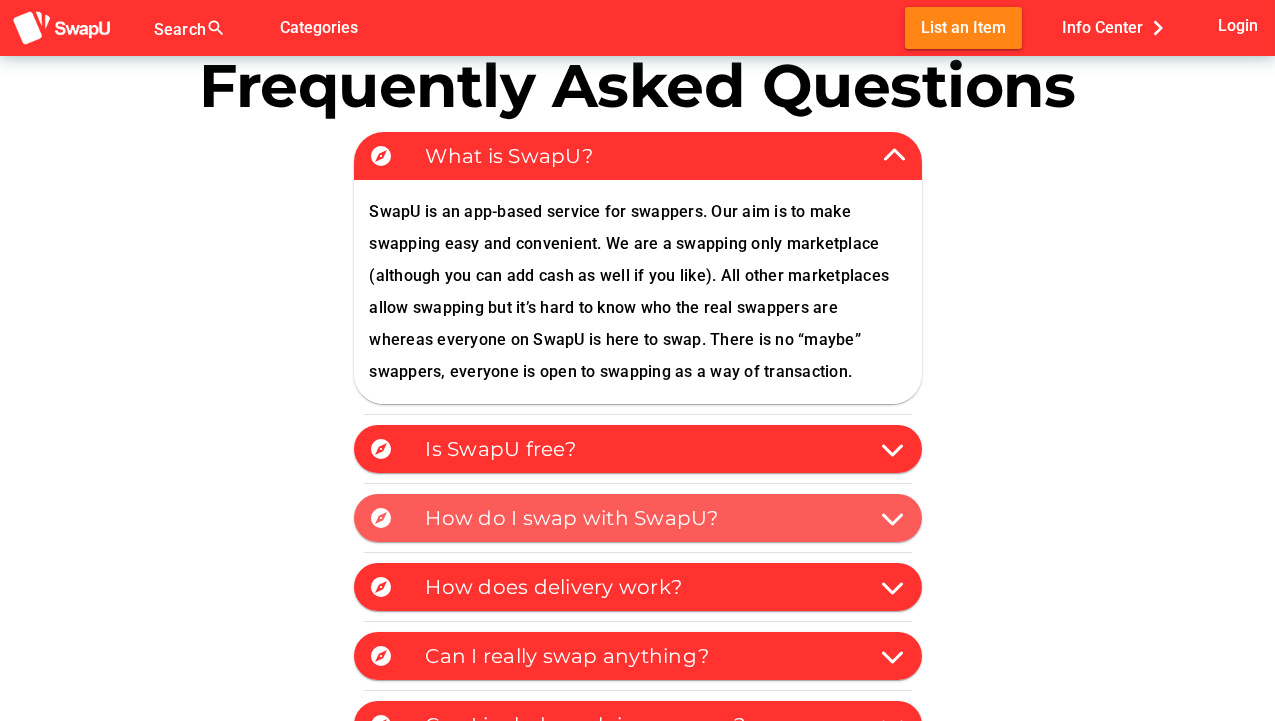 click at bounding box center [894, 518] 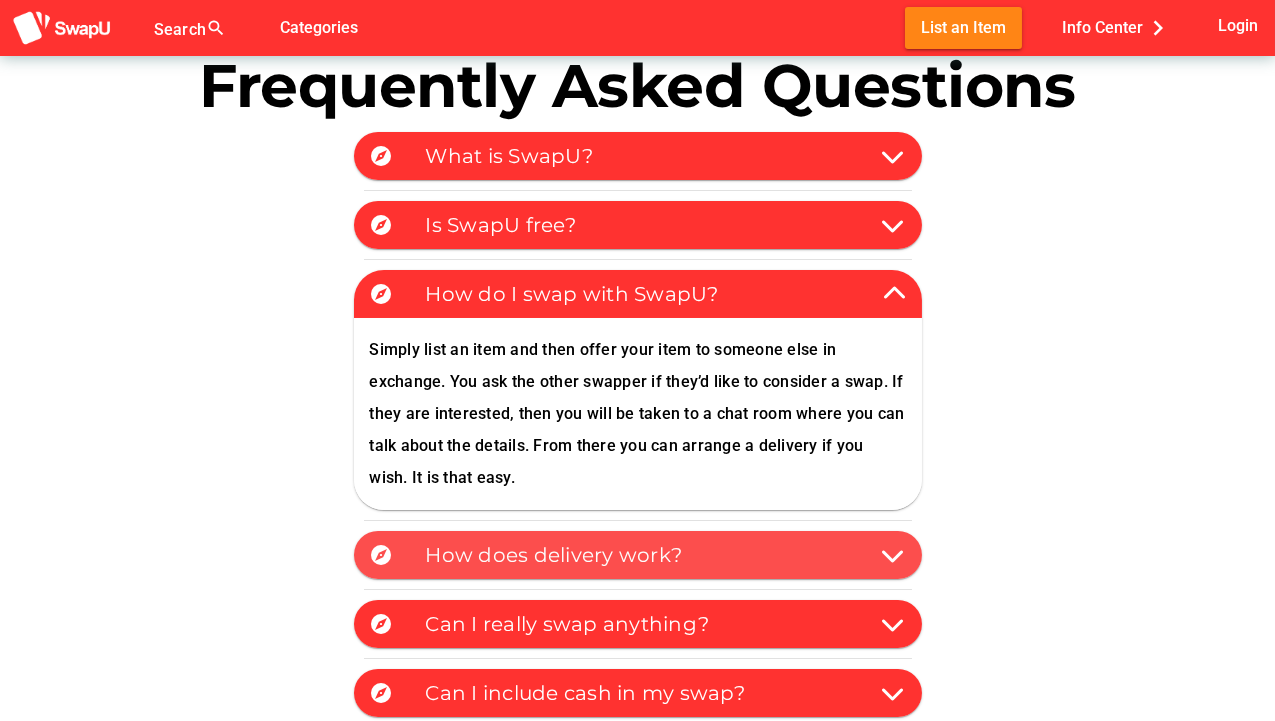 scroll, scrollTop: 186, scrollLeft: 0, axis: vertical 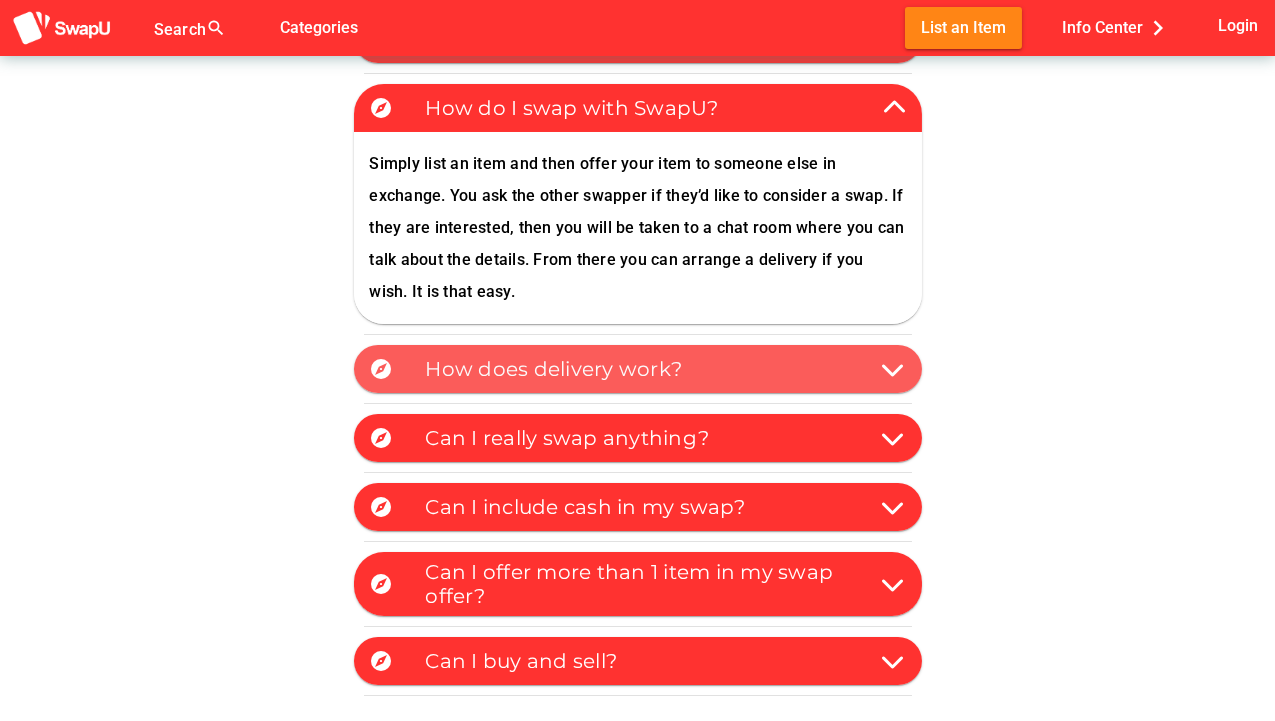 click at bounding box center [894, 369] 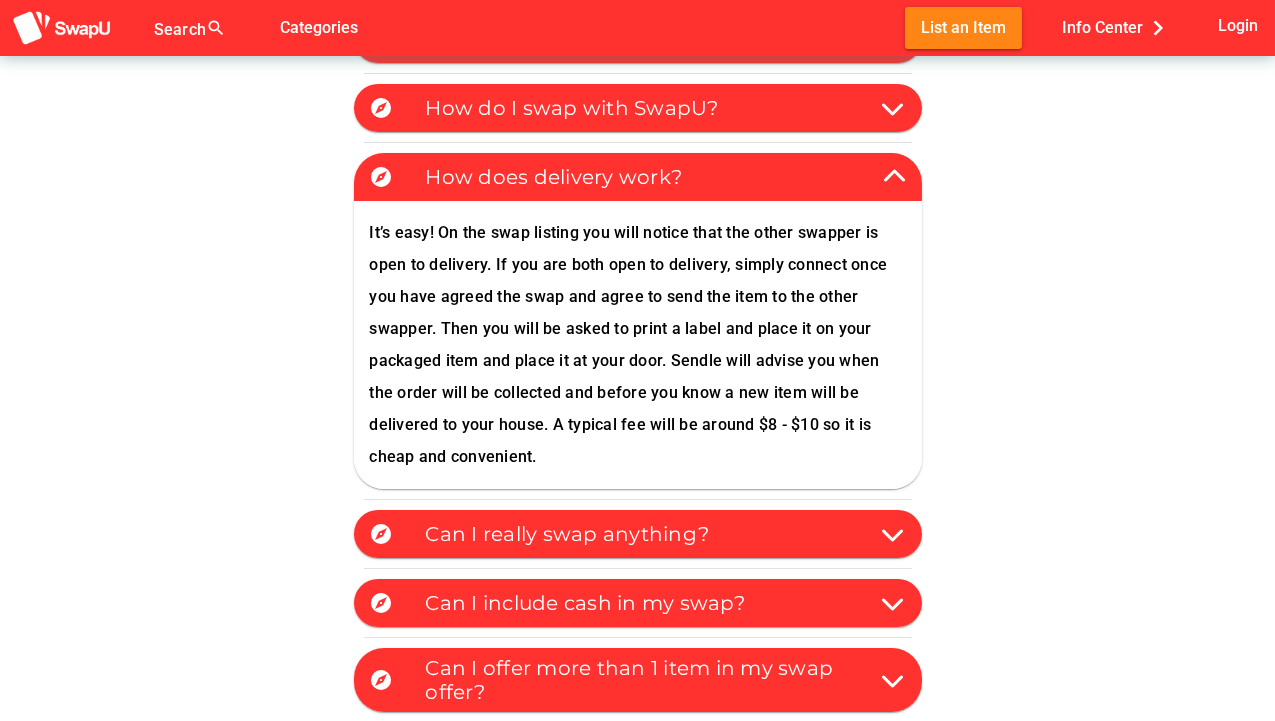 scroll, scrollTop: 282, scrollLeft: 0, axis: vertical 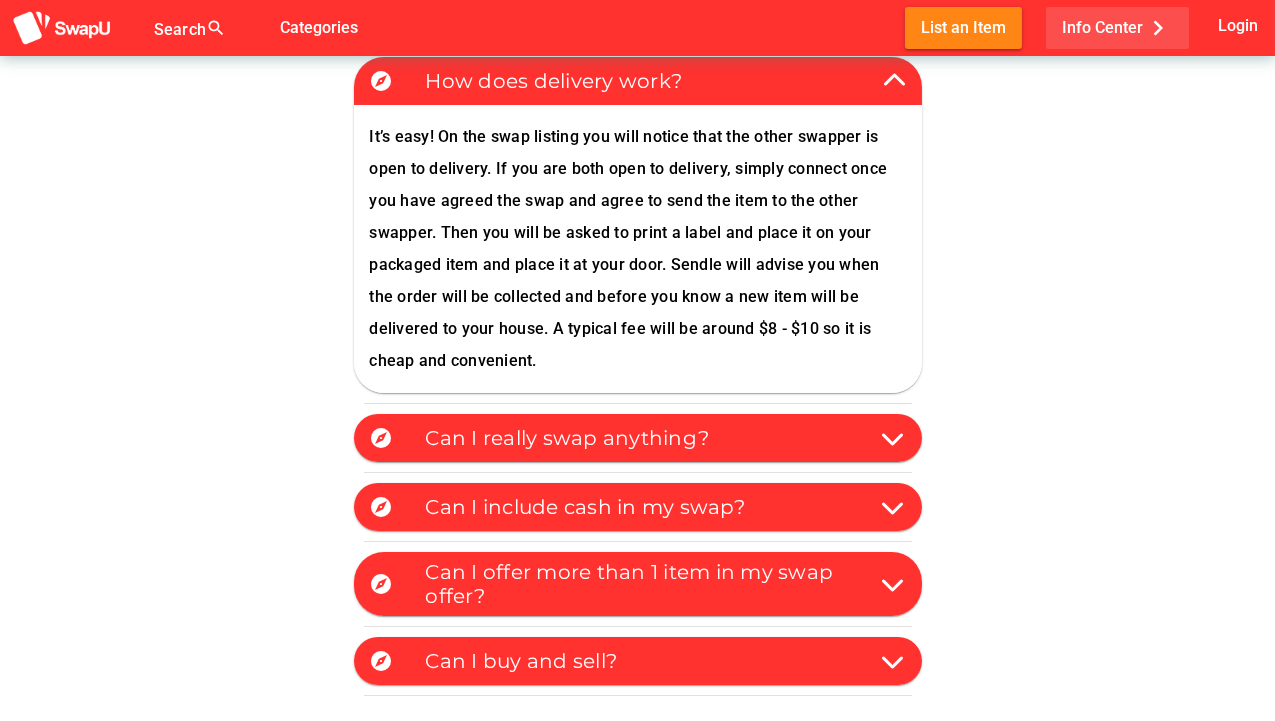 click on "Info Center  chevron_right" at bounding box center (1117, 27) 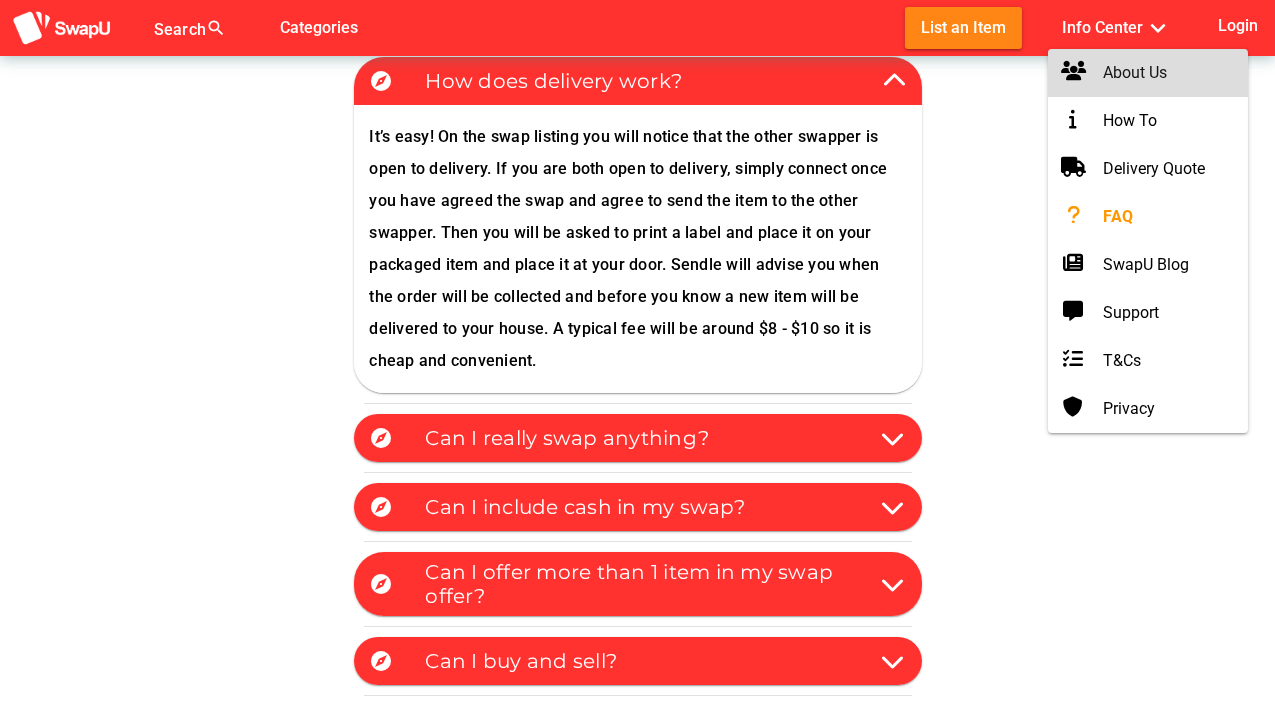 click on "About Us" at bounding box center (1148, 73) 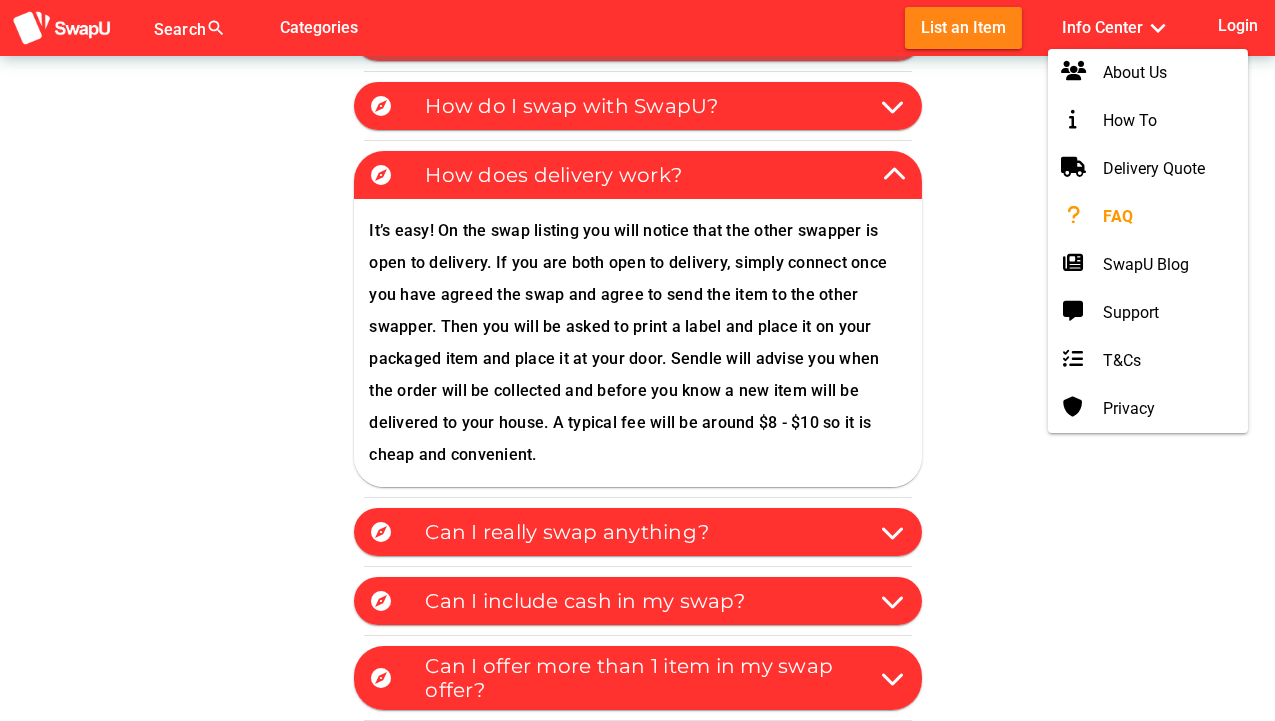 scroll, scrollTop: 0, scrollLeft: 0, axis: both 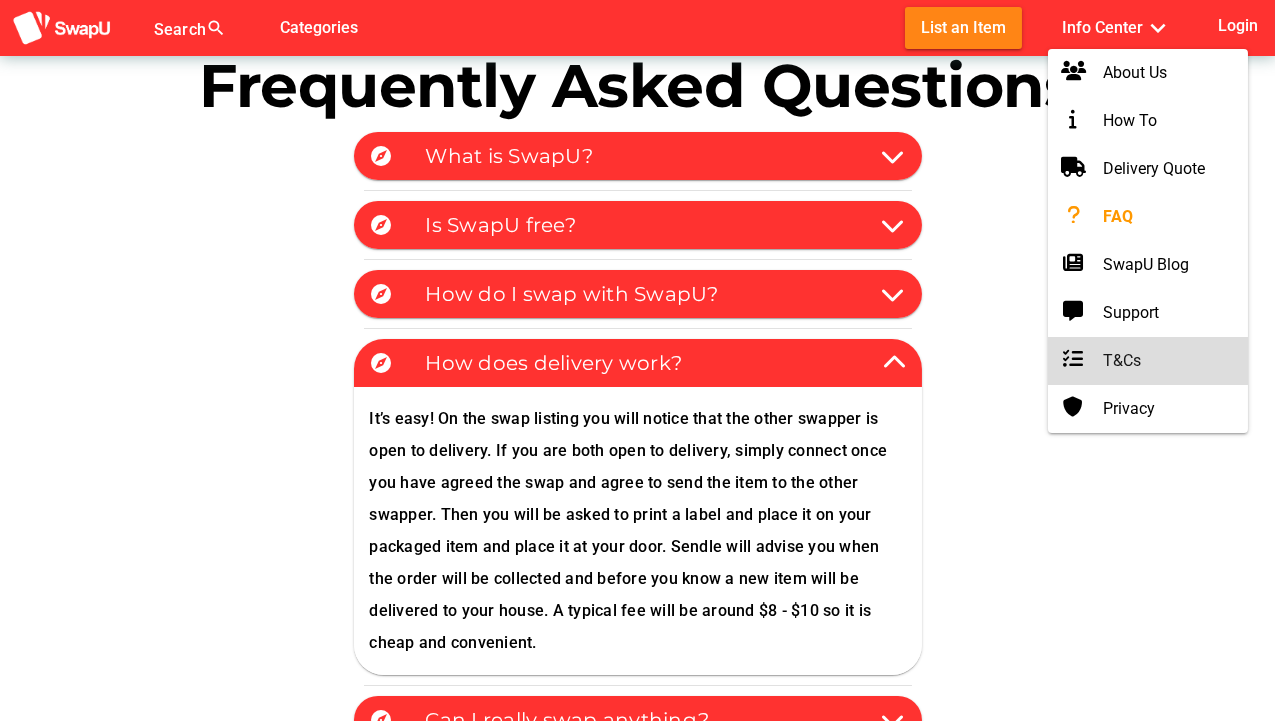 click on "T&Cs" at bounding box center (1148, 361) 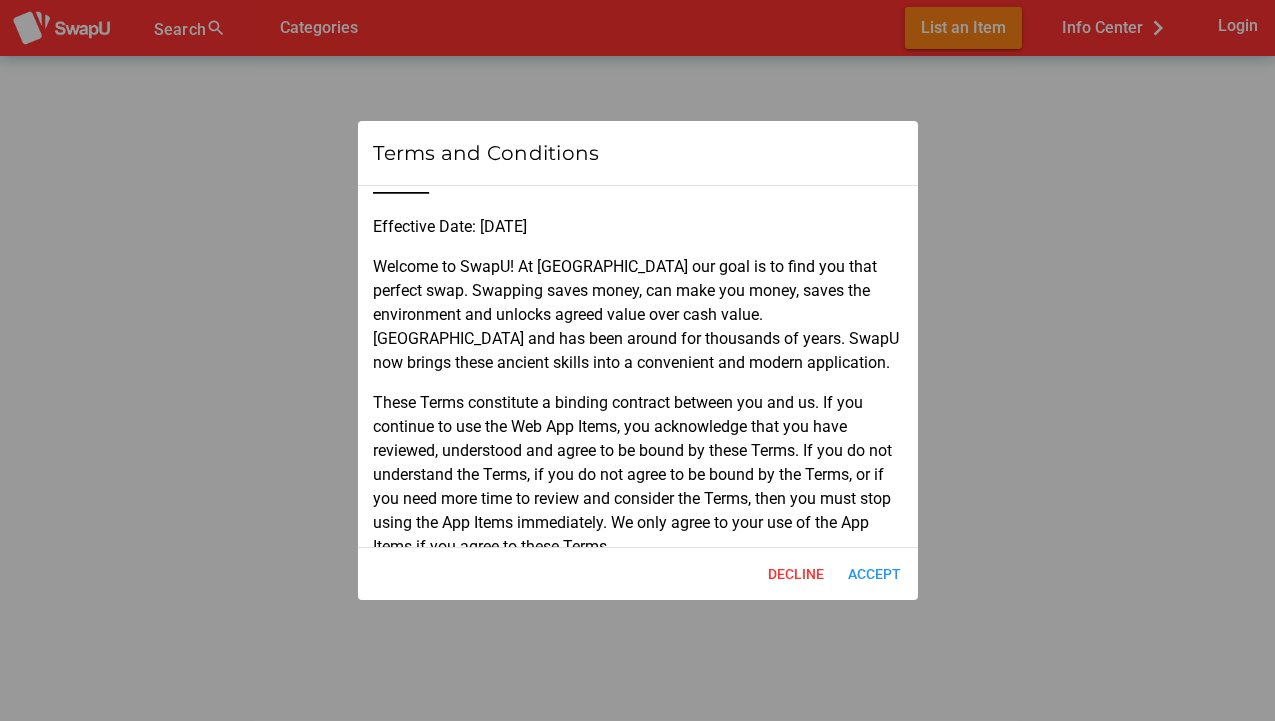 scroll, scrollTop: 0, scrollLeft: 0, axis: both 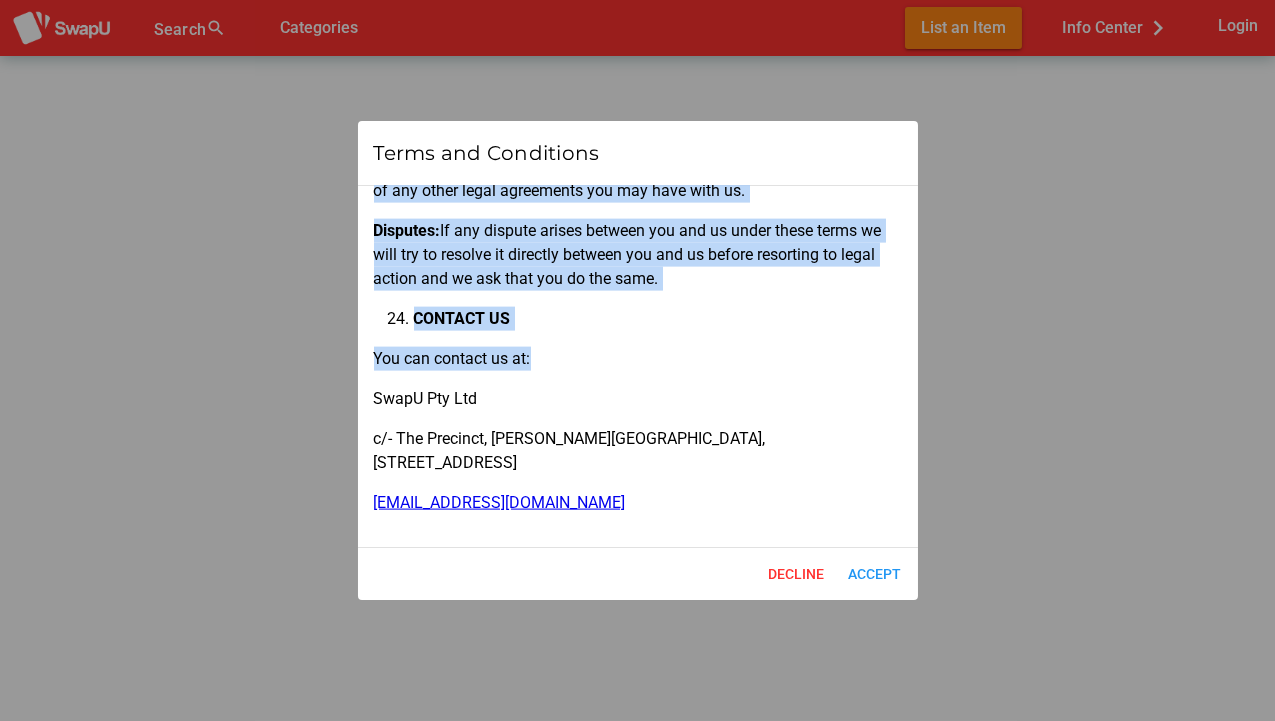drag, startPoint x: 375, startPoint y: 267, endPoint x: 636, endPoint y: 356, distance: 275.75714 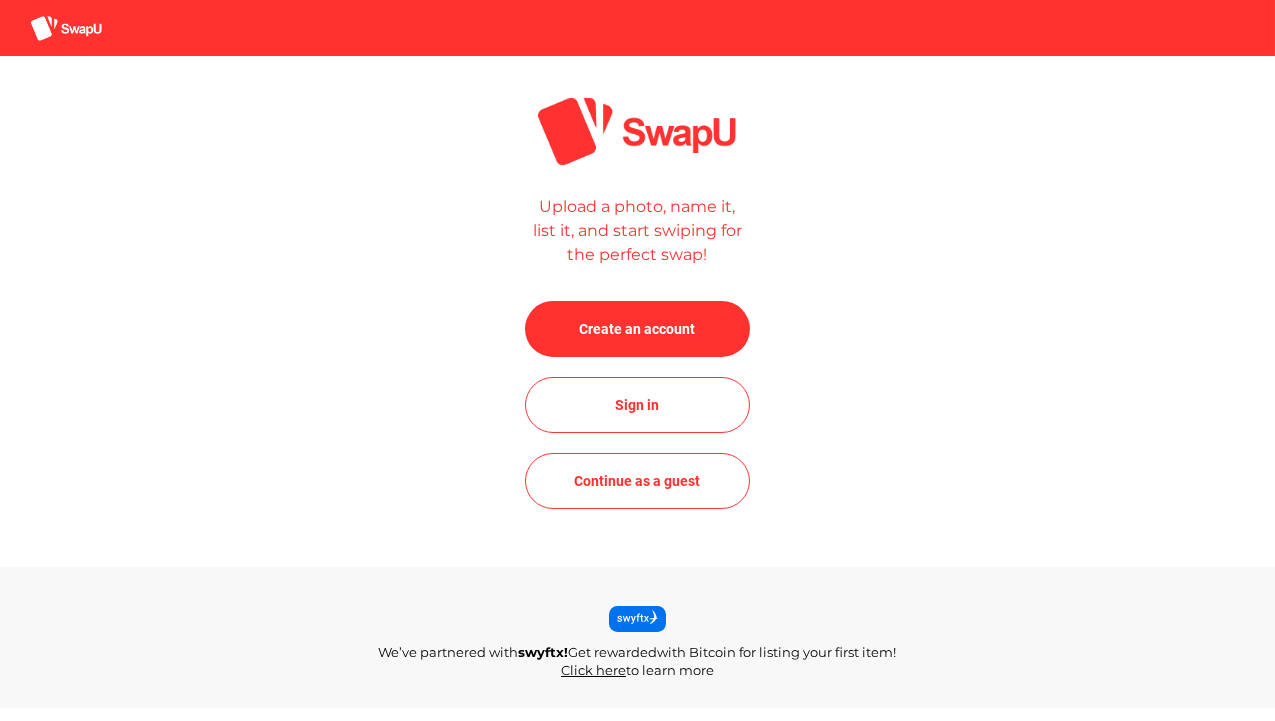 click on "Upload a photo, name it, list it, and start swiping for the perfect swap!  Create an account Sign in Continue as a guest" at bounding box center (637, 311) 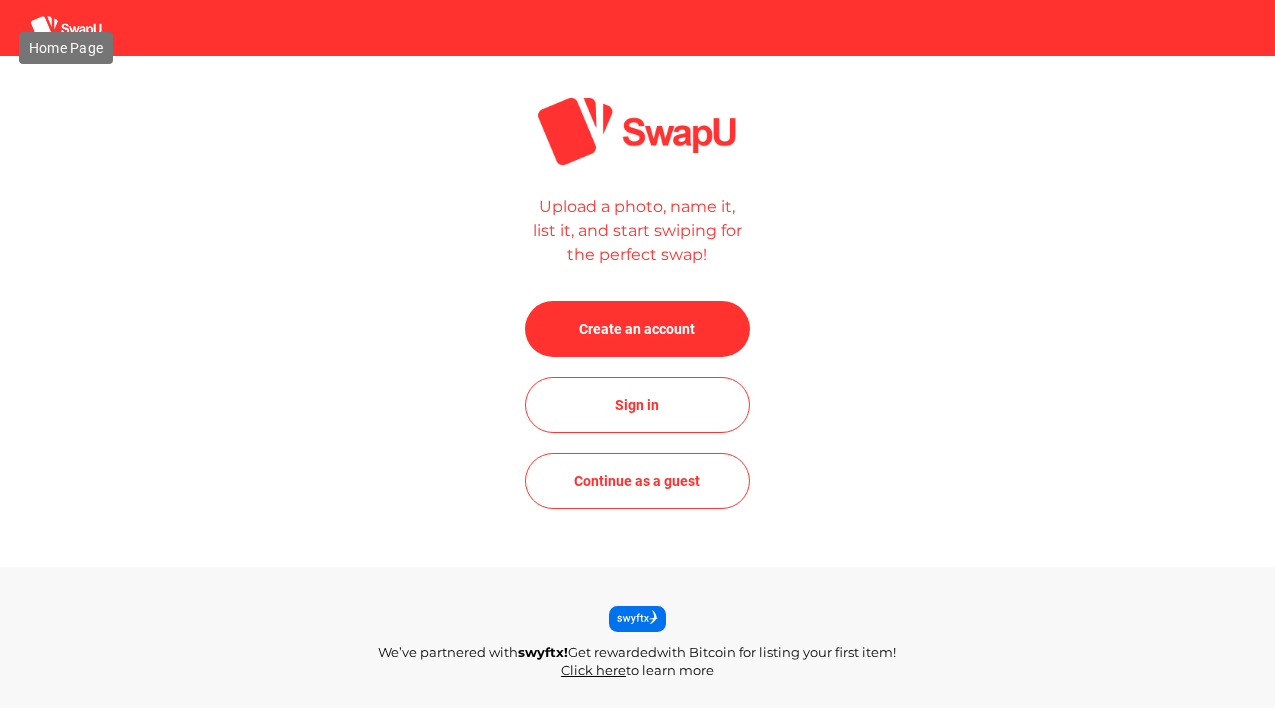 click at bounding box center [66, 28] 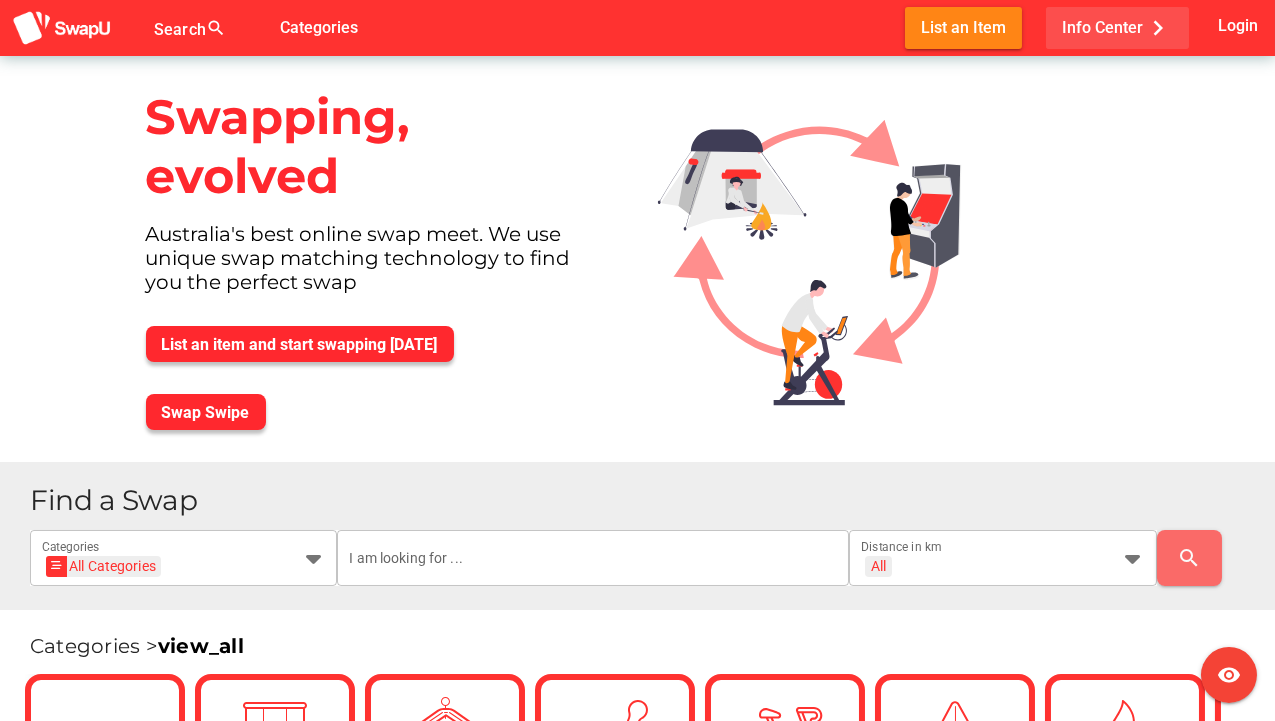 click on "Info Center  chevron_right" at bounding box center (1117, 27) 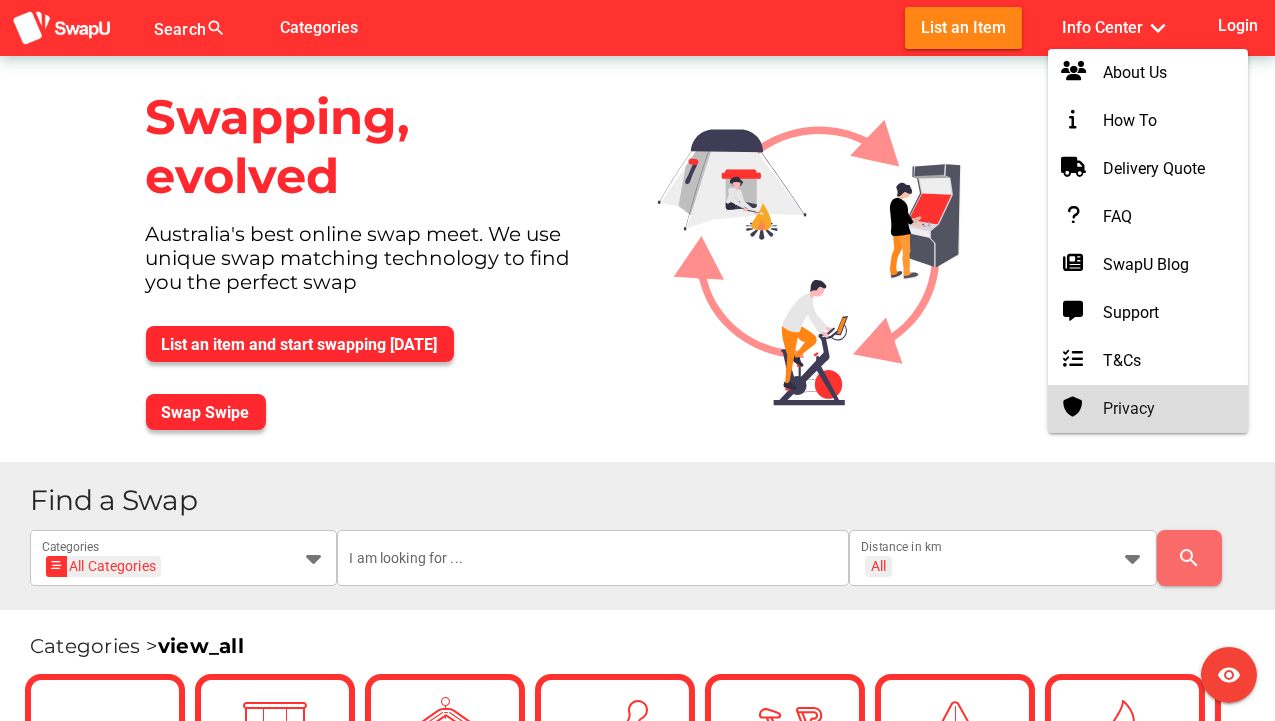 click on "Privacy" at bounding box center (1148, 409) 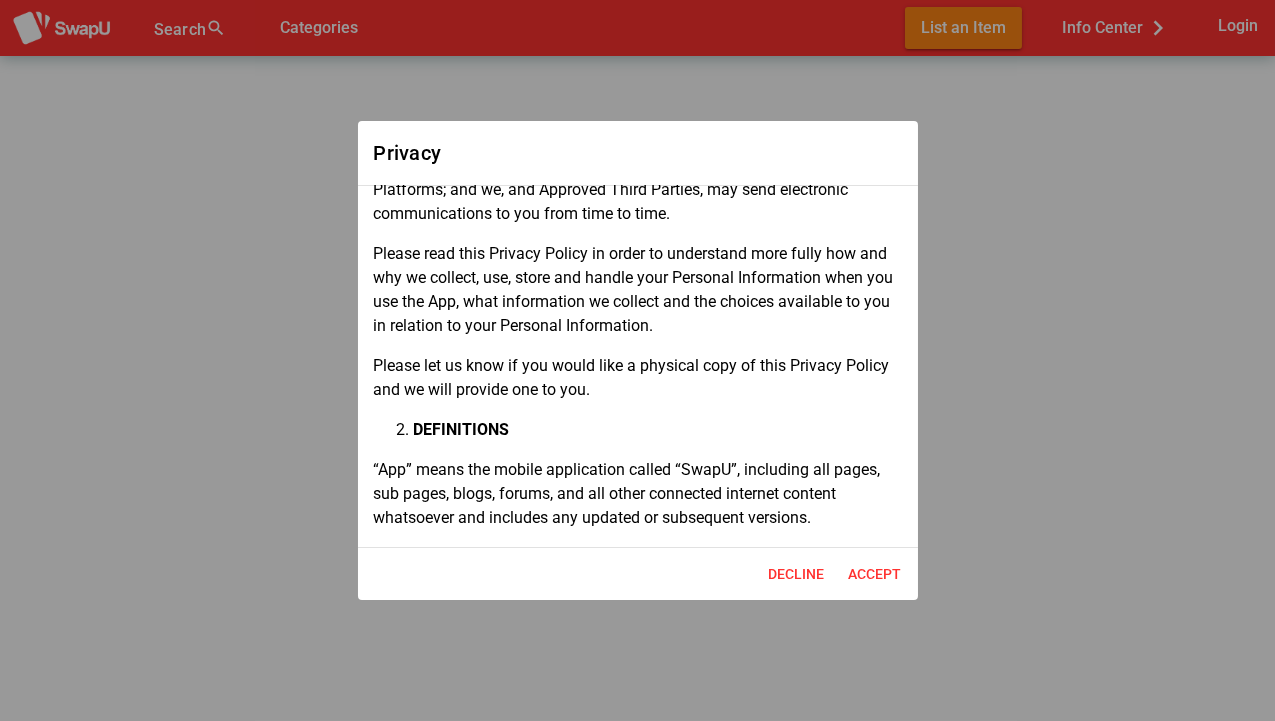 scroll, scrollTop: 0, scrollLeft: 0, axis: both 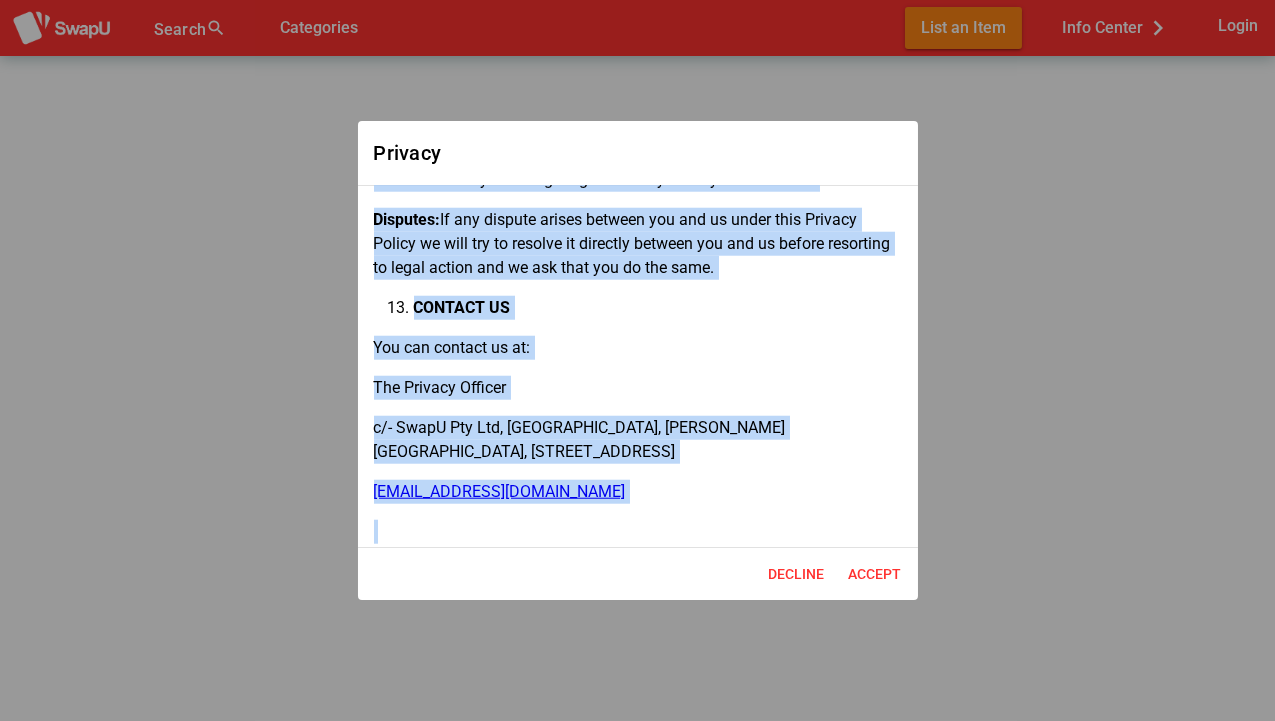 drag, startPoint x: 368, startPoint y: 316, endPoint x: 387, endPoint y: 599, distance: 283.6371 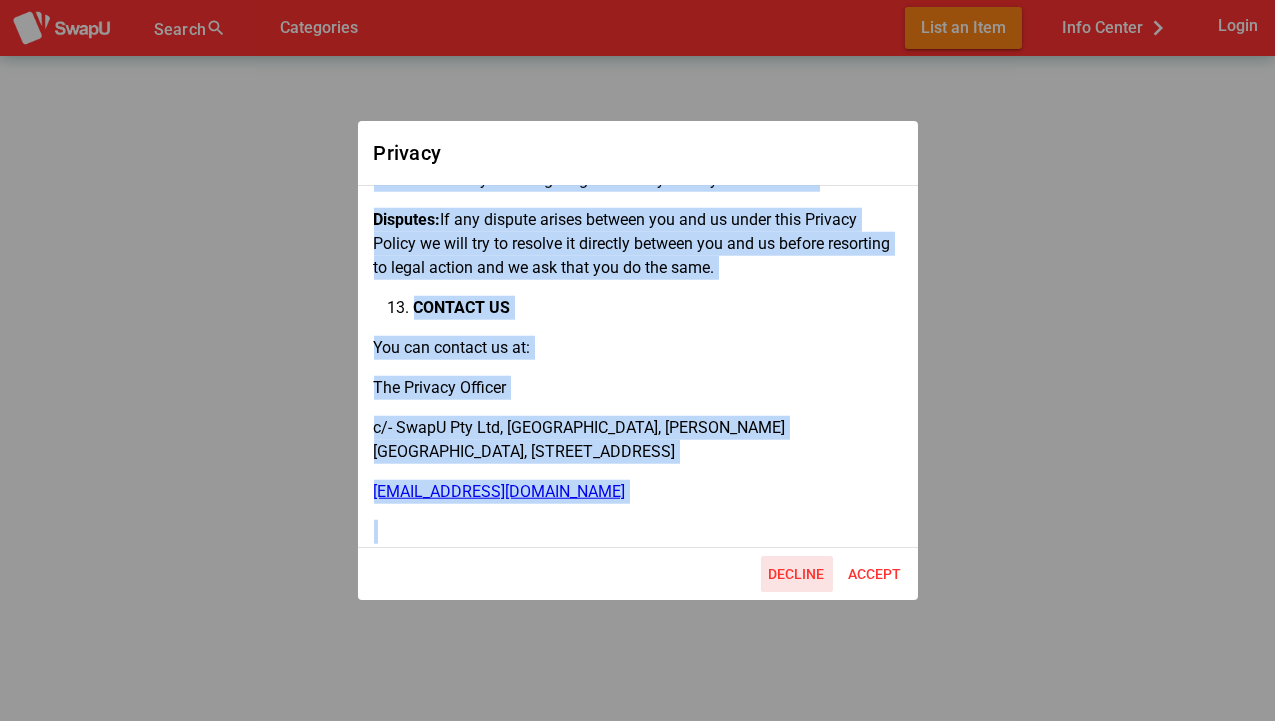 click at bounding box center [637, 360] 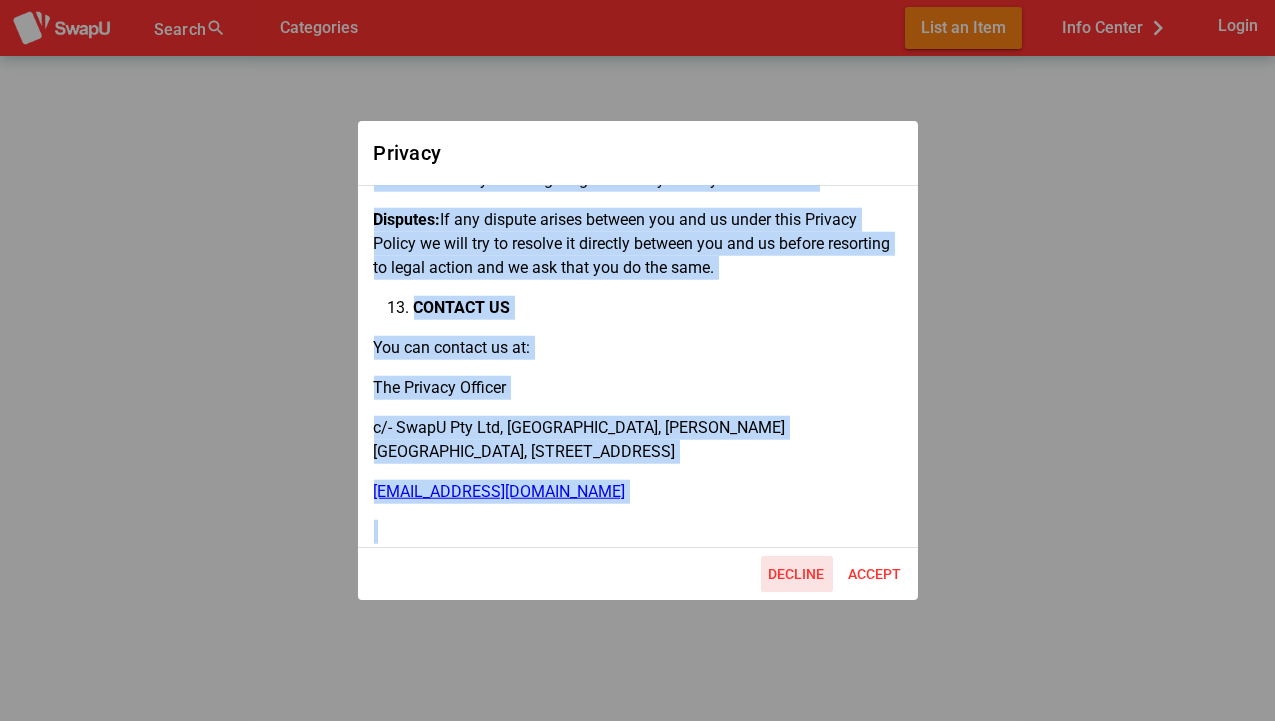 click at bounding box center [637, 360] 